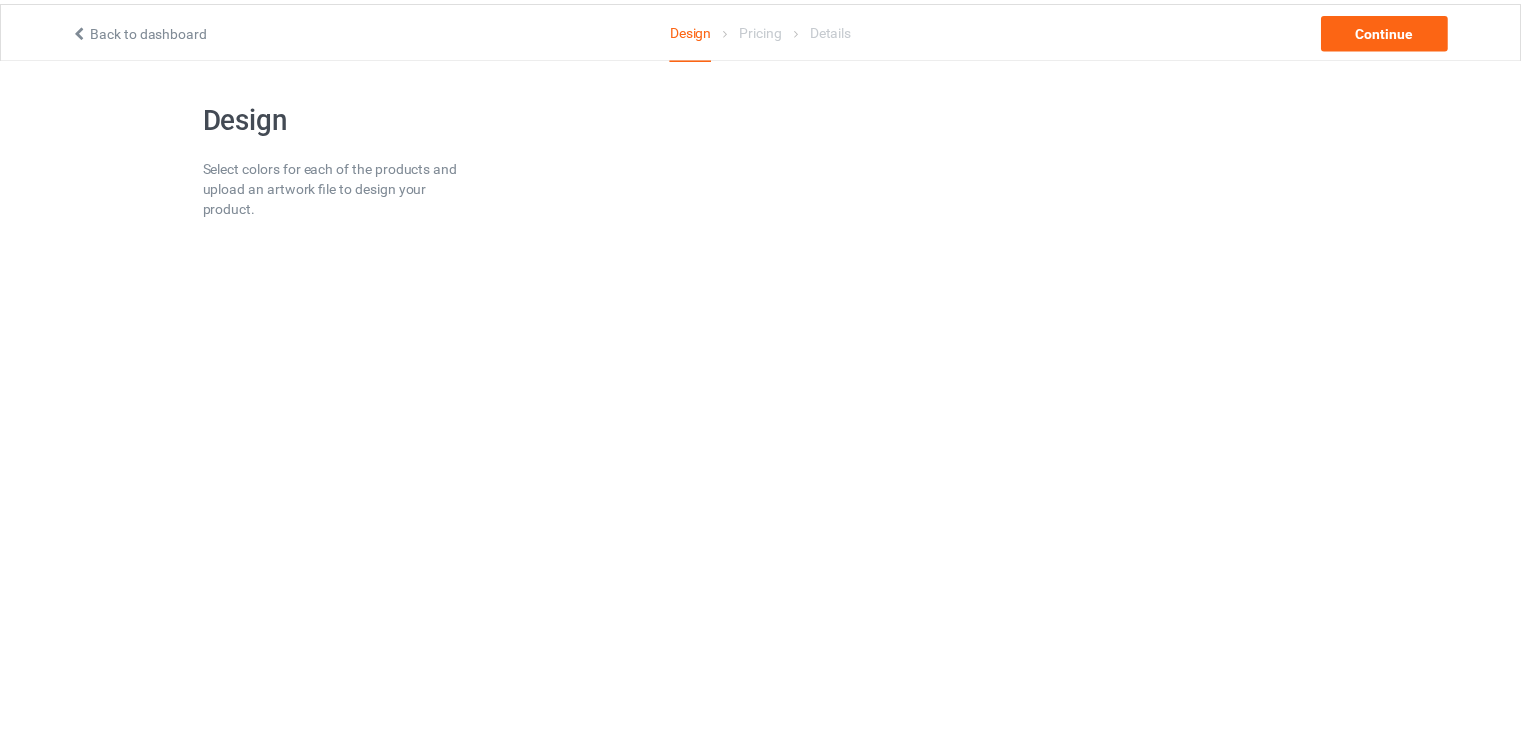 scroll, scrollTop: 0, scrollLeft: 0, axis: both 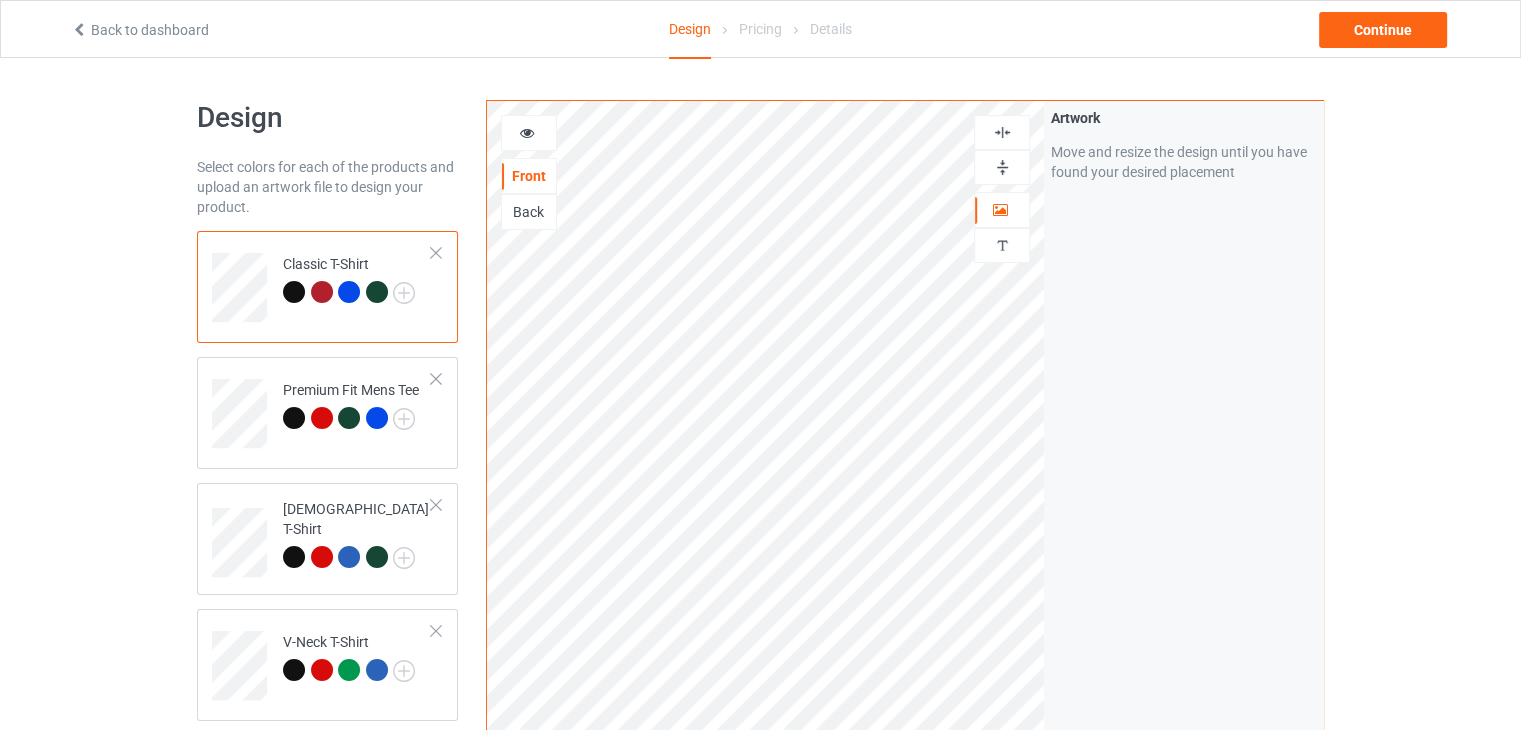 click on "Back" at bounding box center (529, 212) 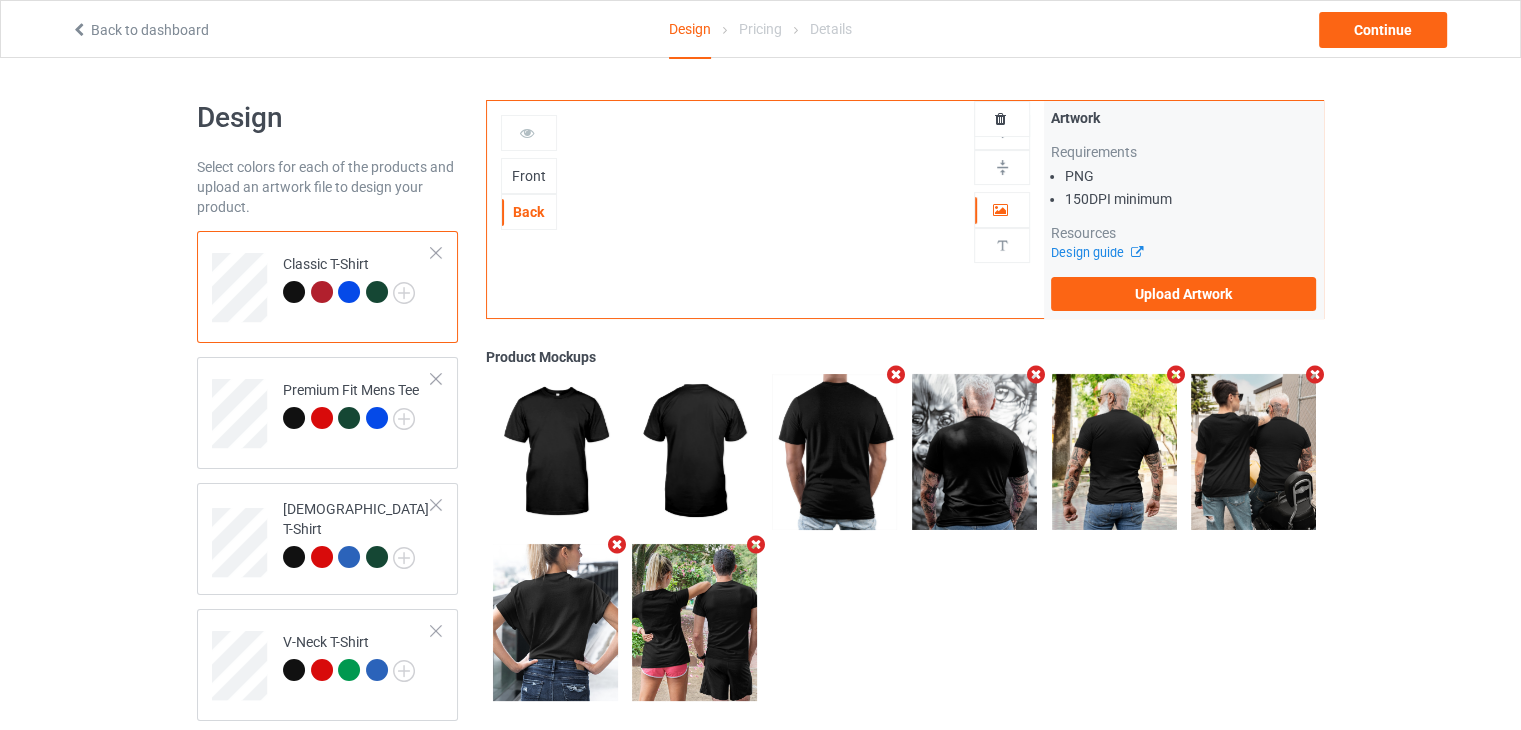 scroll, scrollTop: 100, scrollLeft: 0, axis: vertical 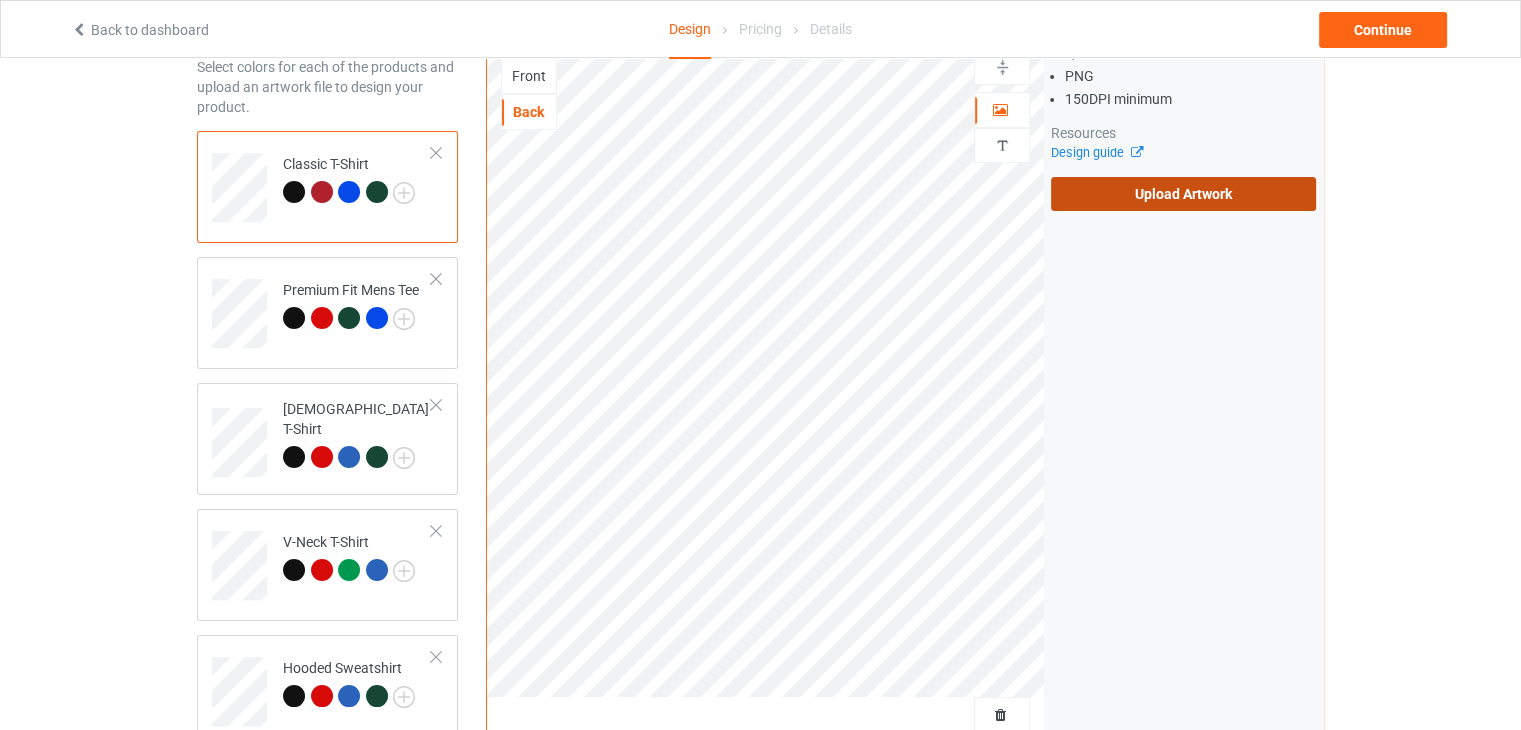 click on "Upload Artwork" at bounding box center (1183, 194) 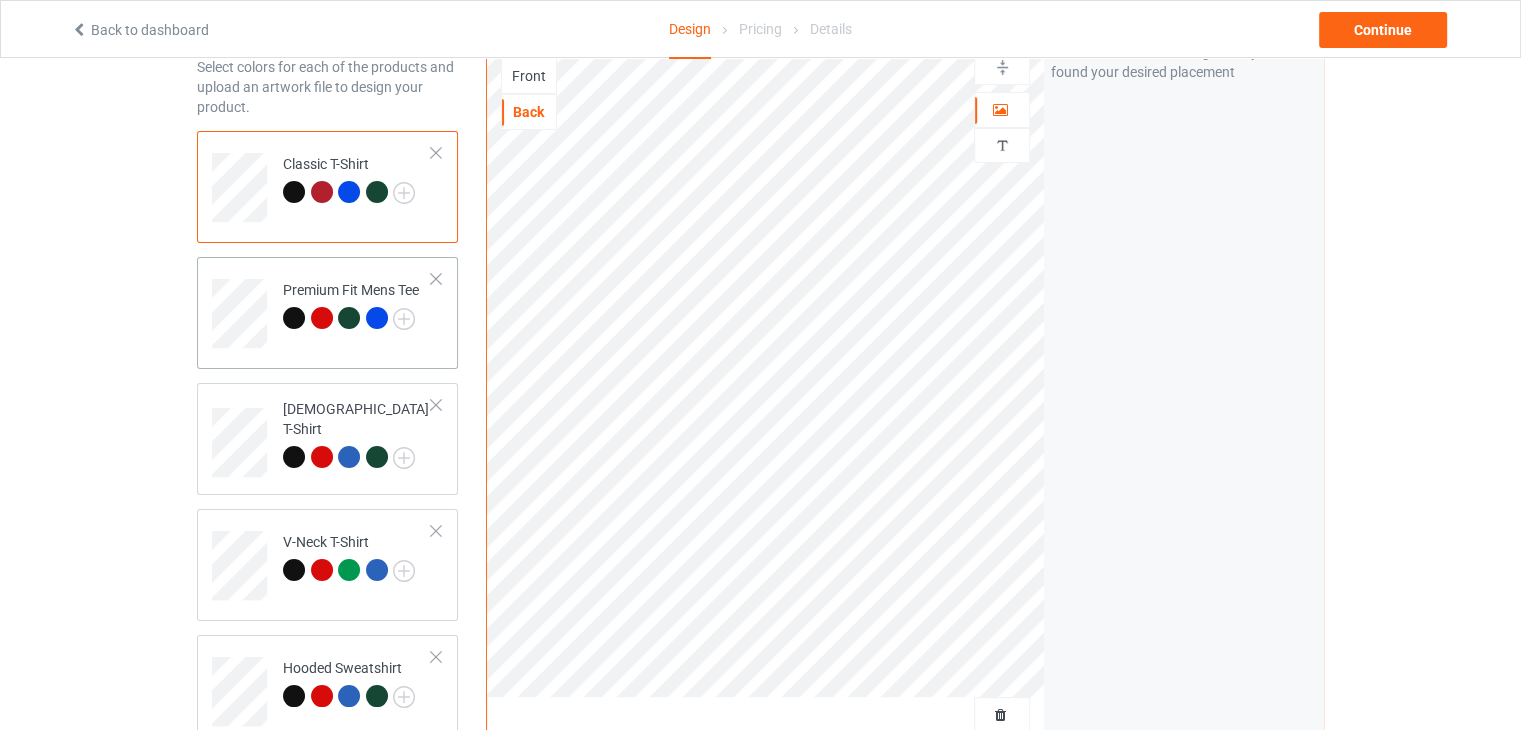 click on "Premium Fit Mens Tee" at bounding box center (327, 313) 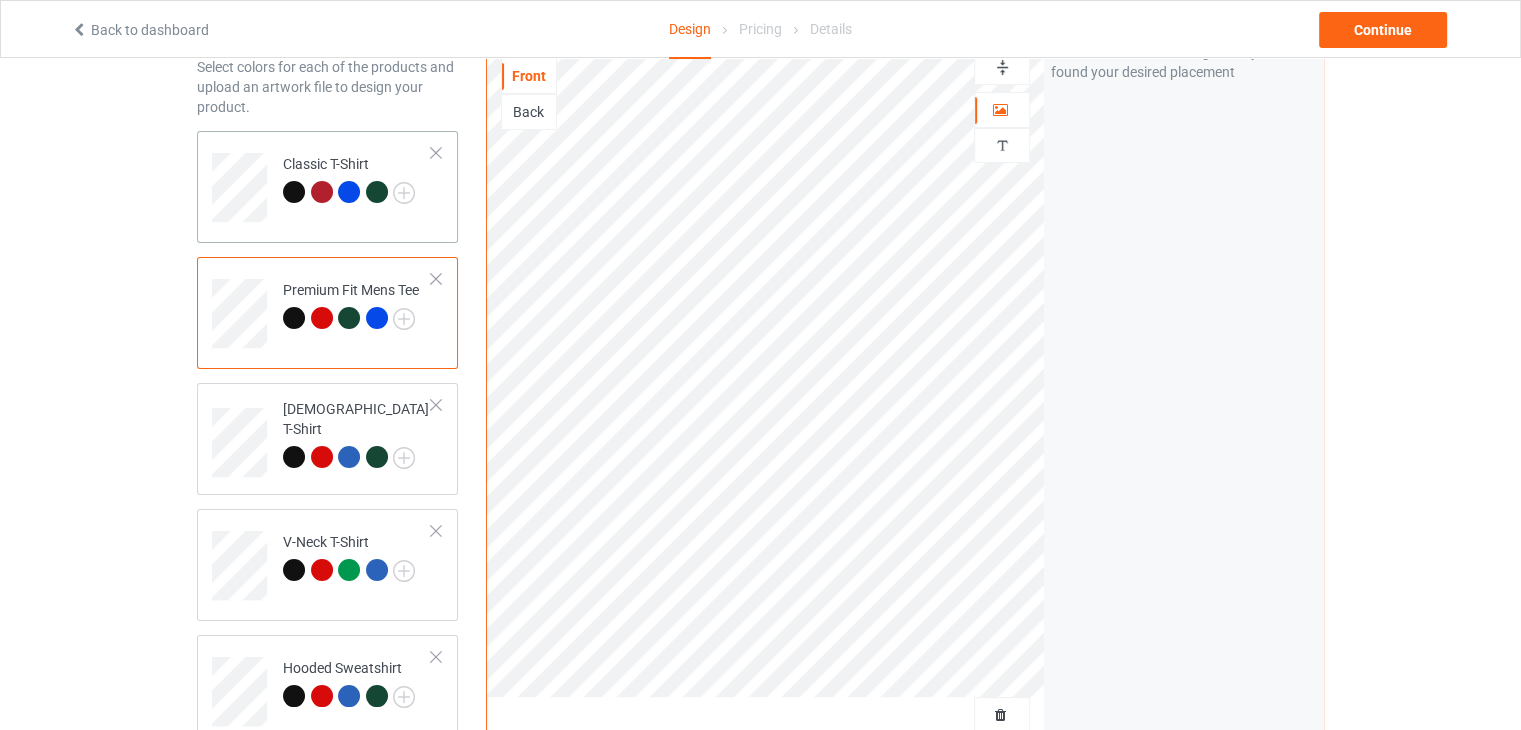 click at bounding box center [294, 192] 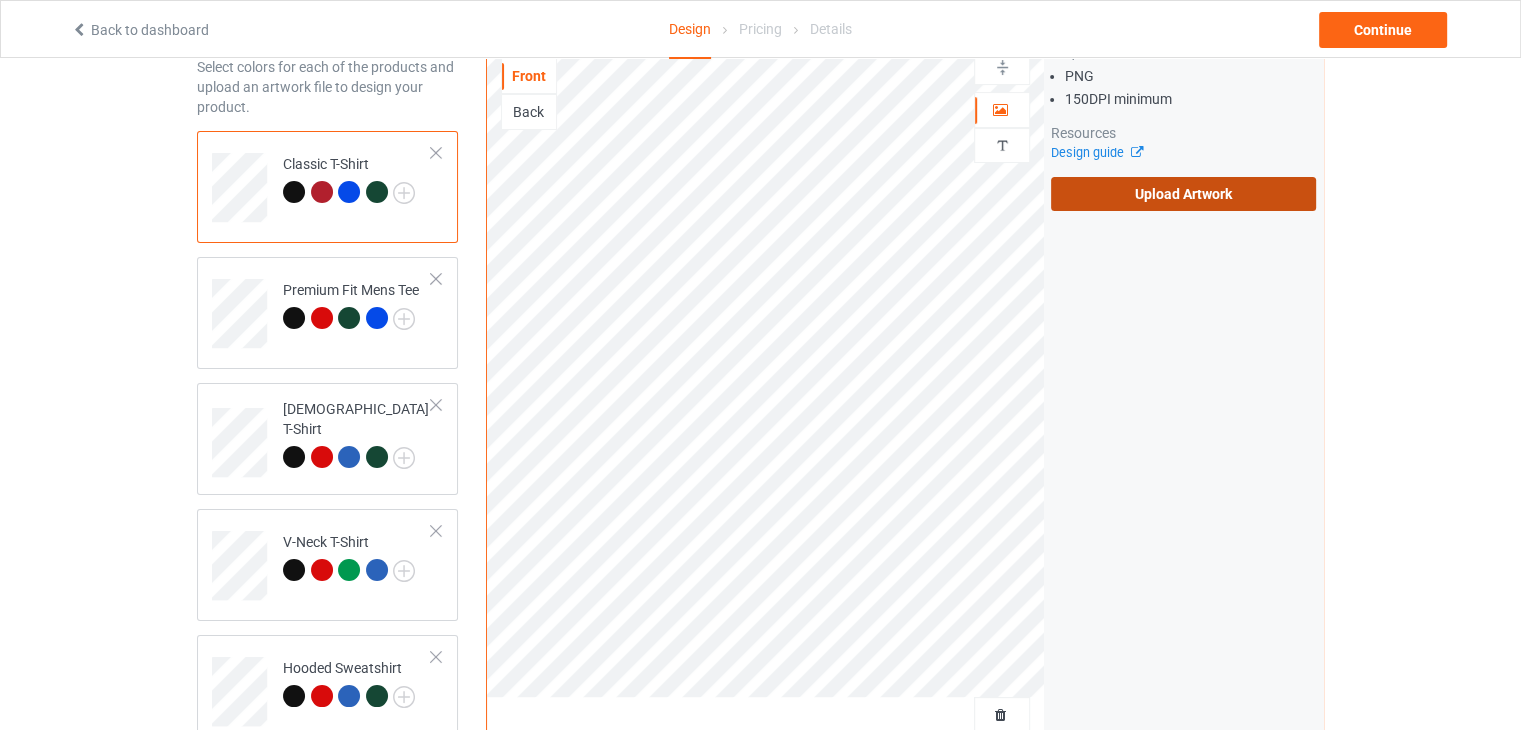 click on "Upload Artwork" at bounding box center [1183, 194] 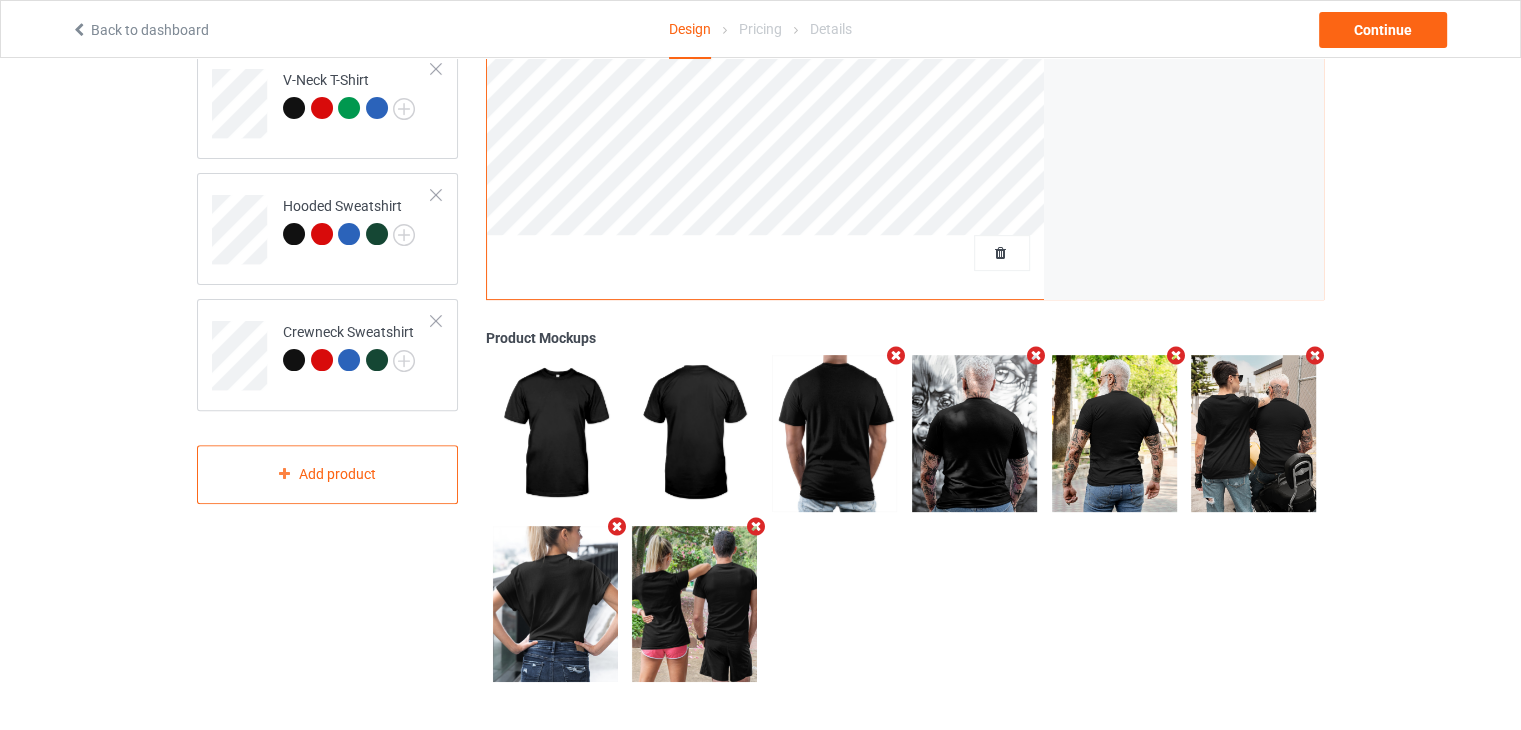 scroll, scrollTop: 262, scrollLeft: 0, axis: vertical 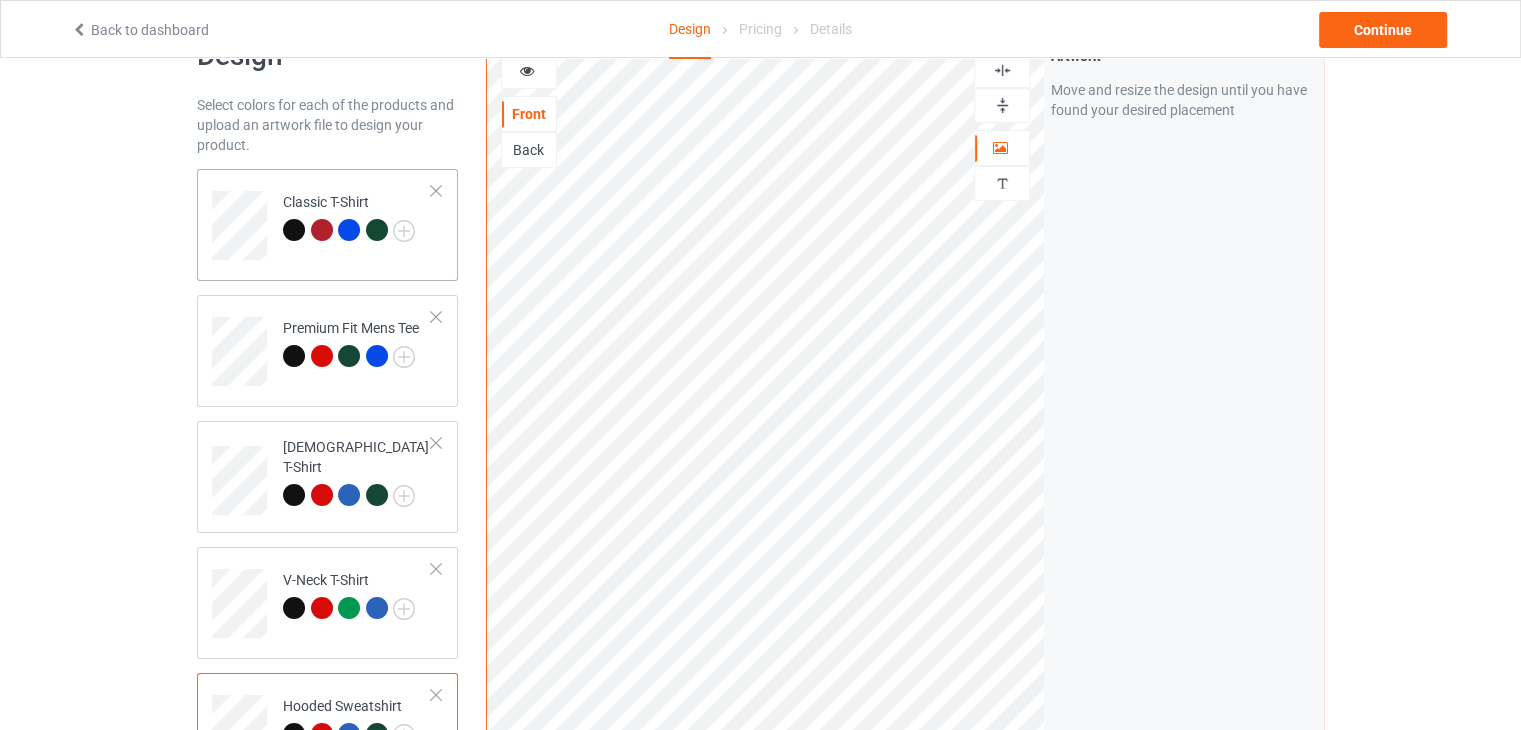 click on "Classic T-Shirt" at bounding box center (349, 216) 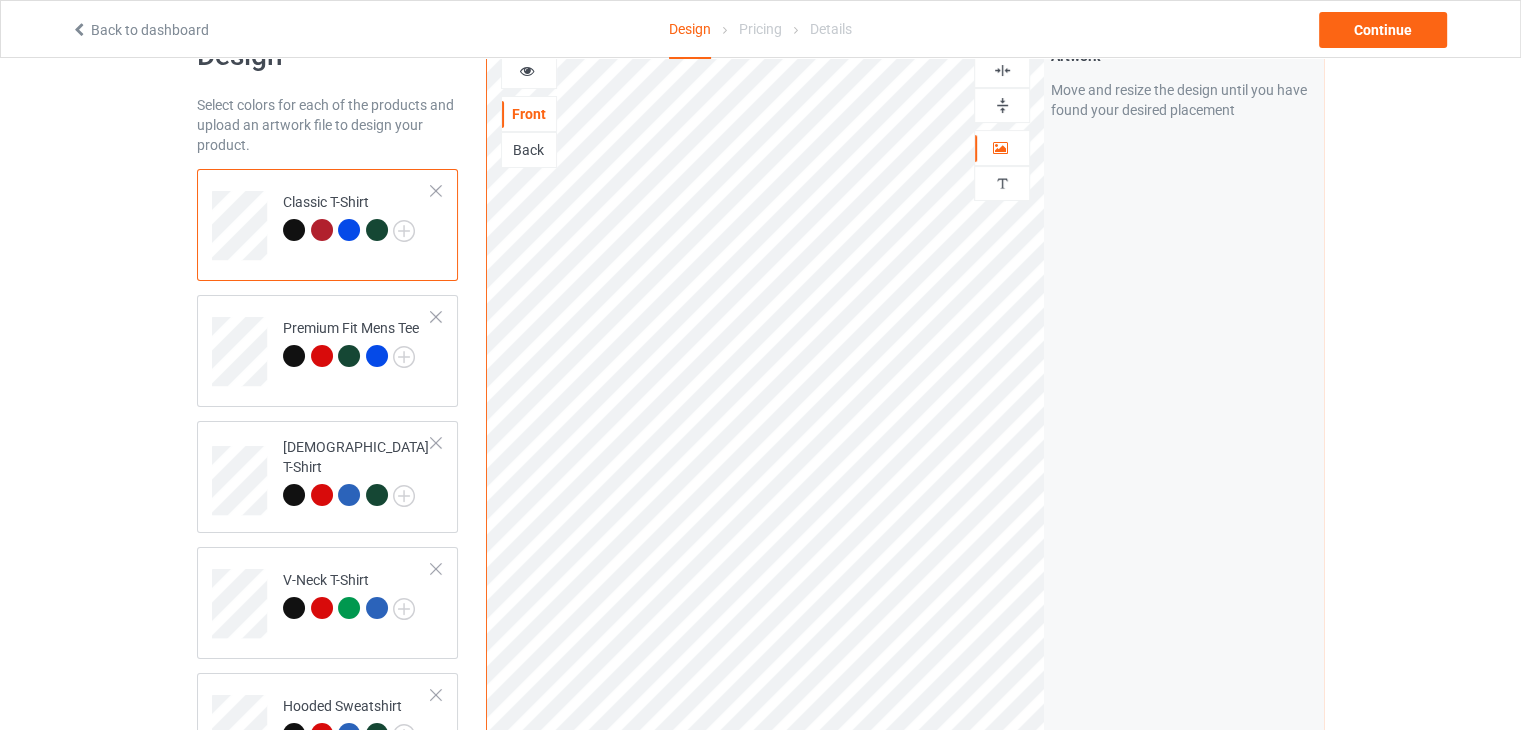 click on "Back" at bounding box center (529, 150) 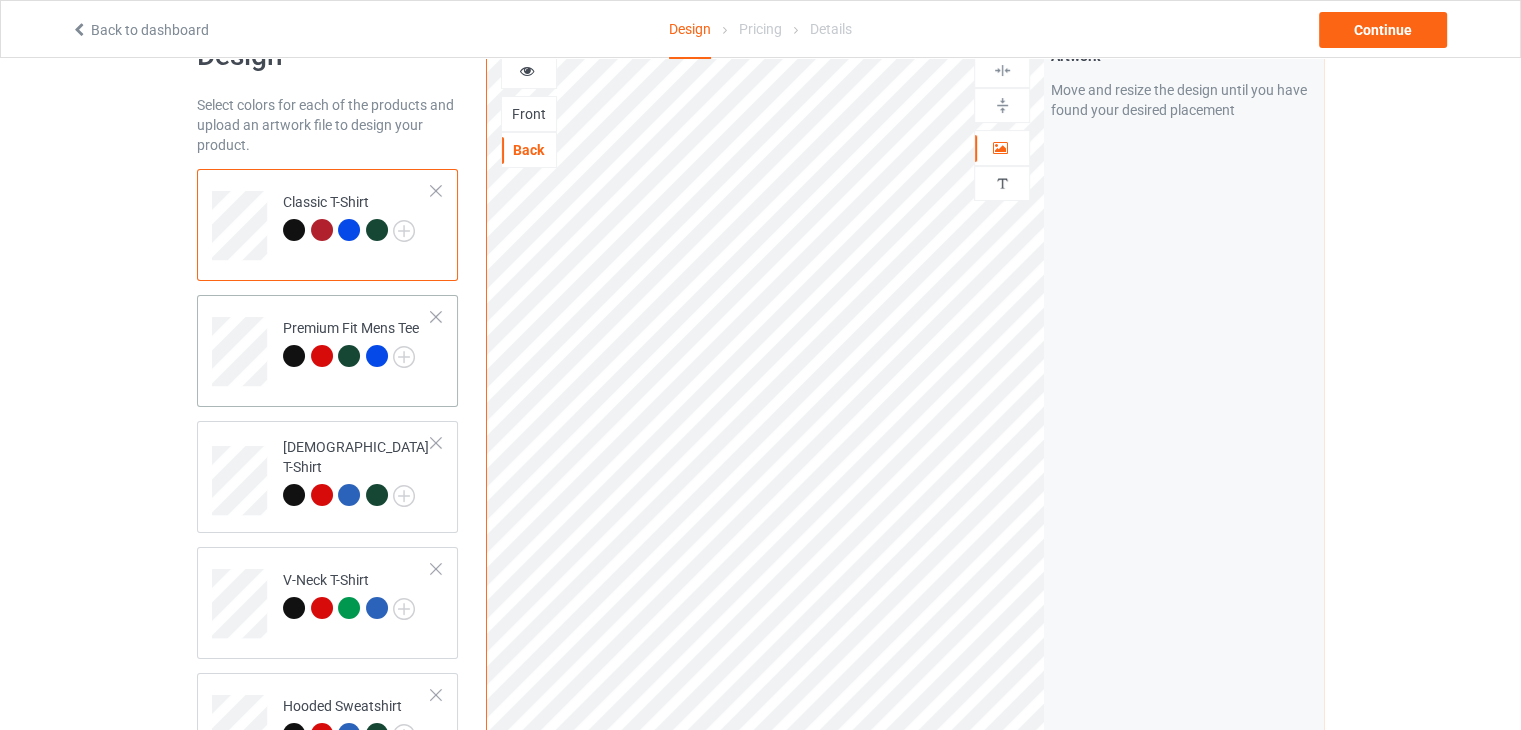 click on "Premium Fit Mens Tee" at bounding box center (351, 342) 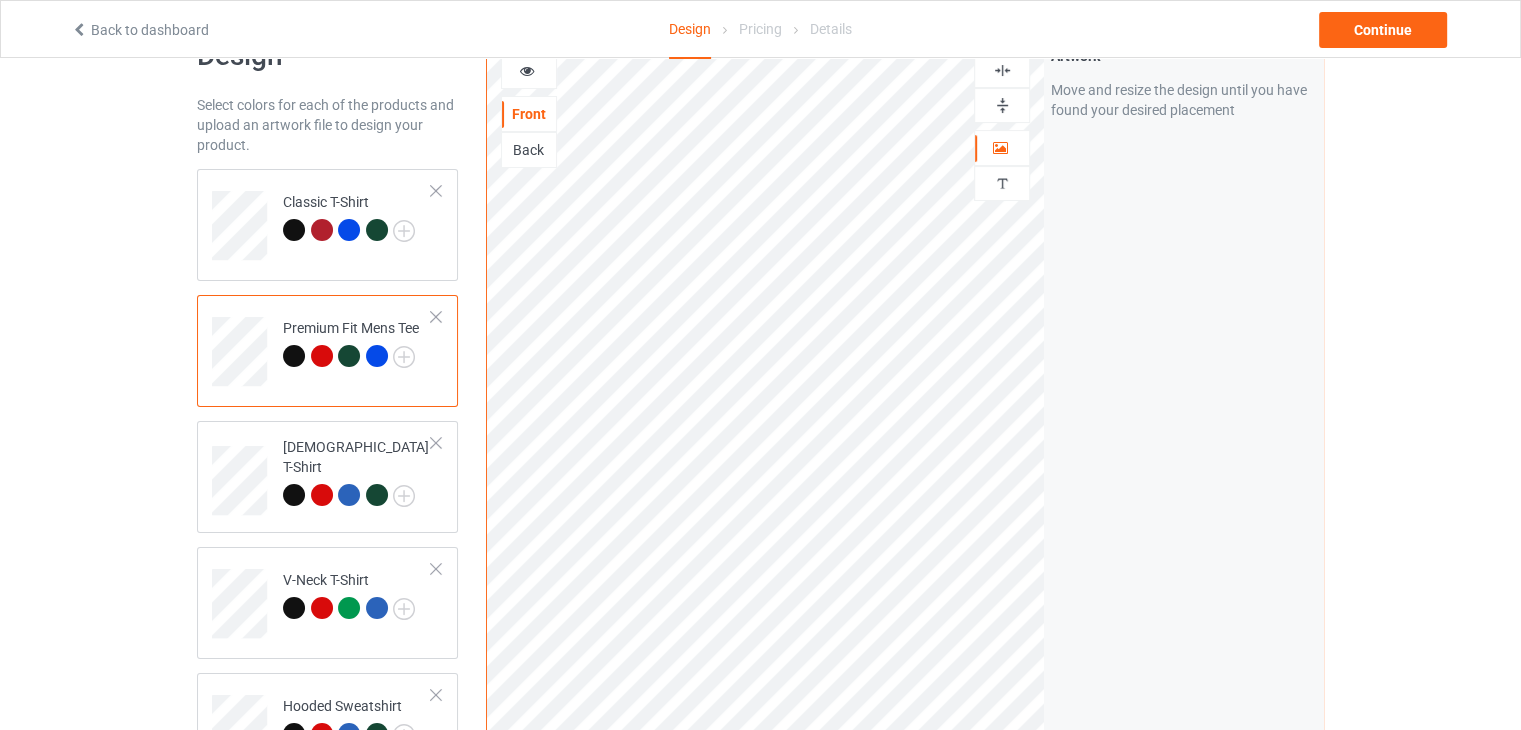 click on "Back" at bounding box center (529, 150) 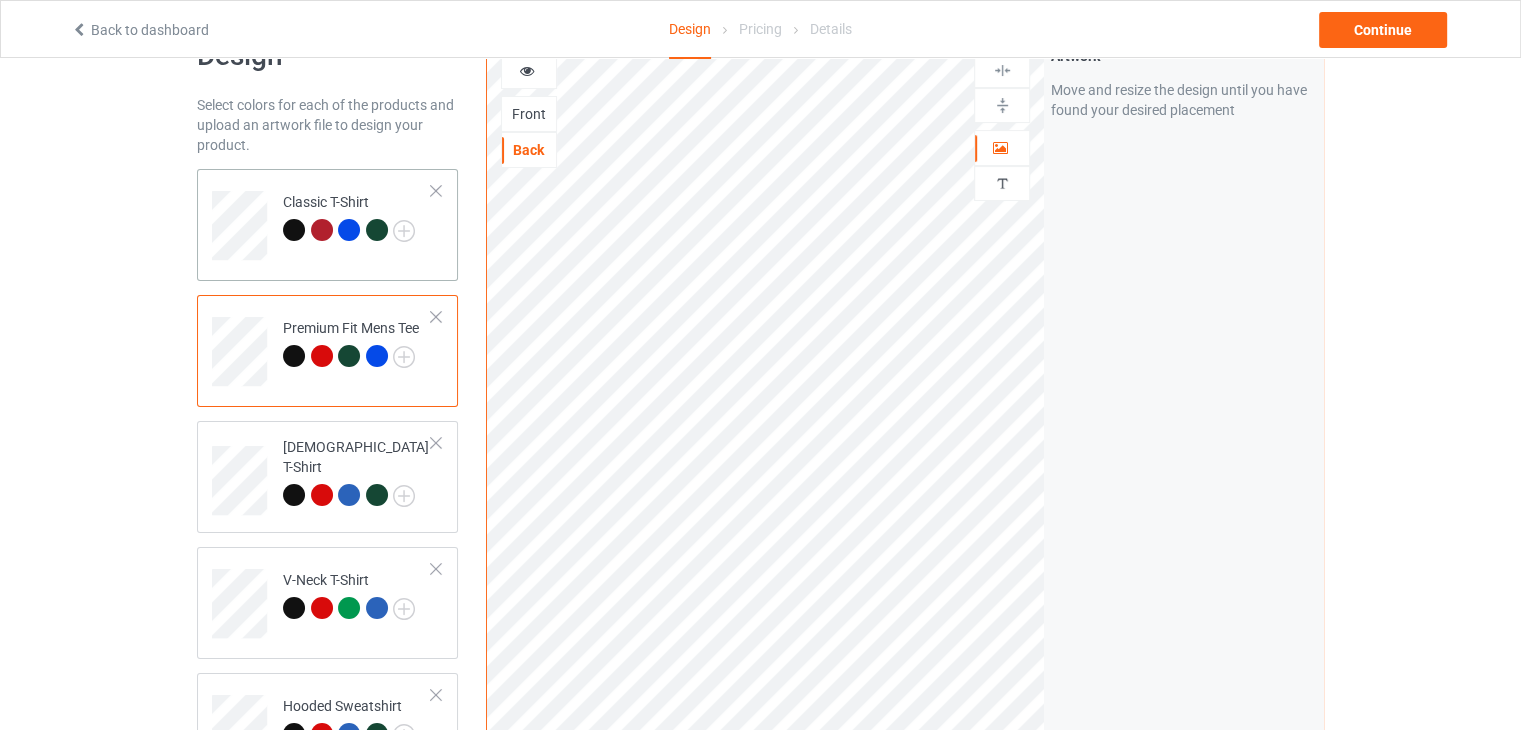 click on "Classic T-Shirt" at bounding box center (327, 225) 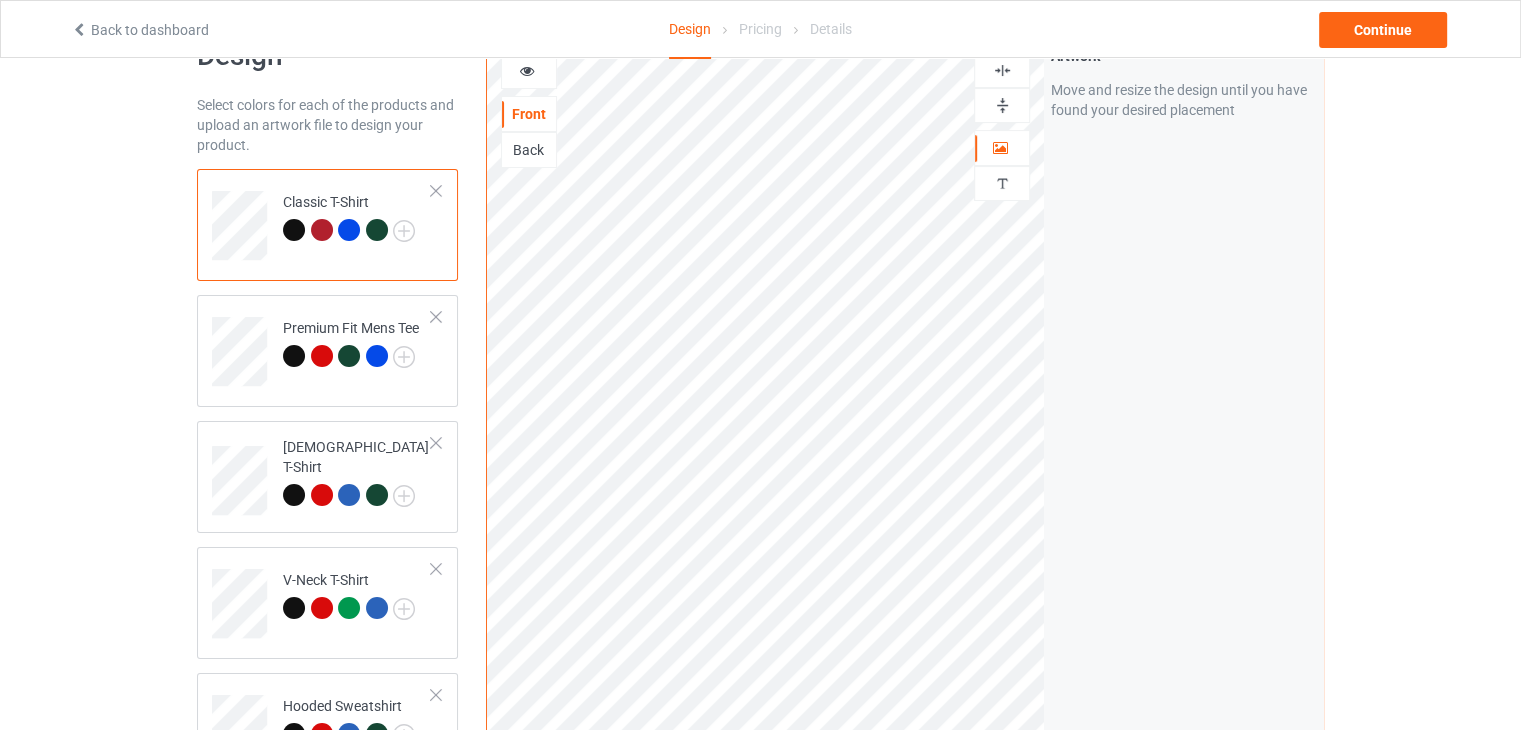 scroll, scrollTop: 0, scrollLeft: 0, axis: both 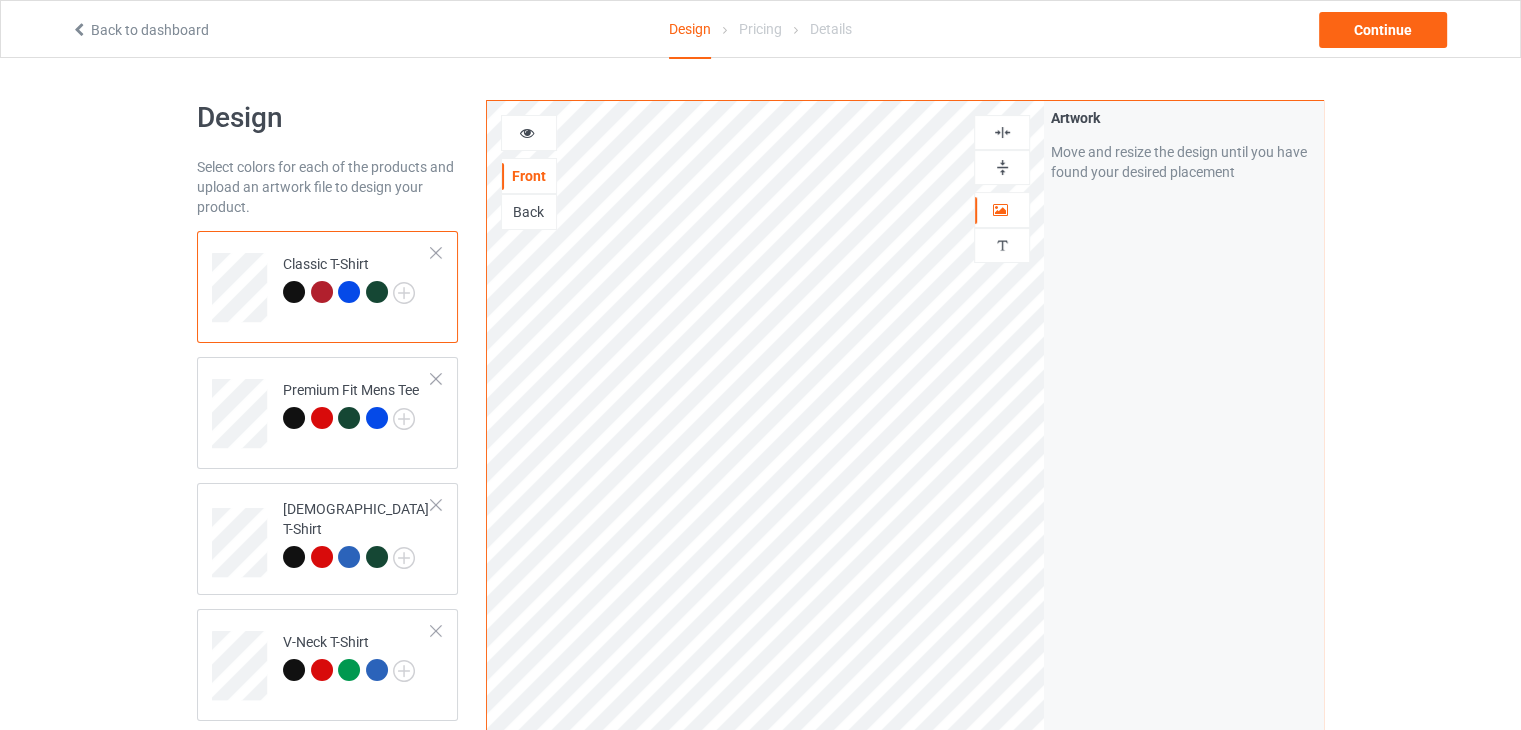 click on "Back" at bounding box center [529, 212] 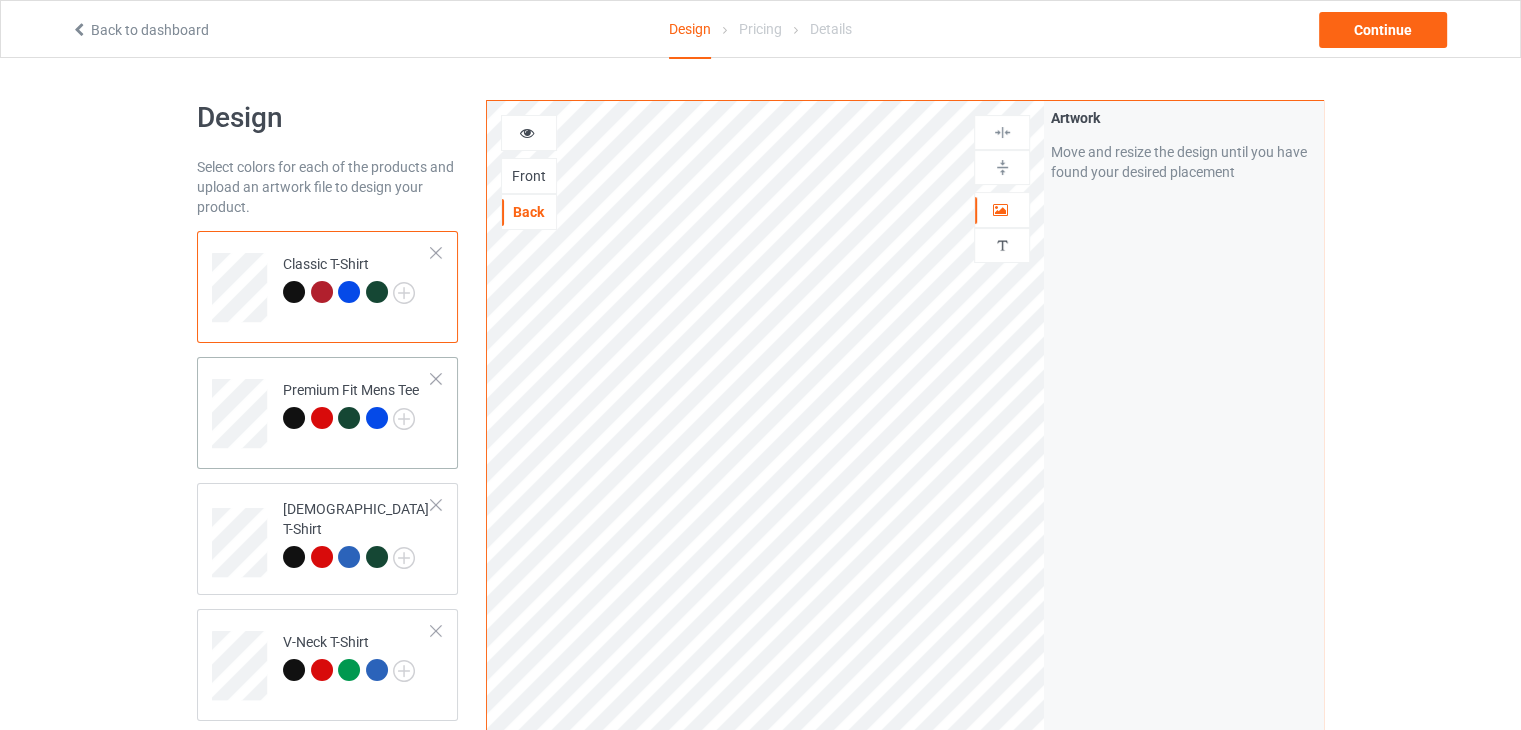 click on "Premium Fit Mens Tee" at bounding box center [357, 406] 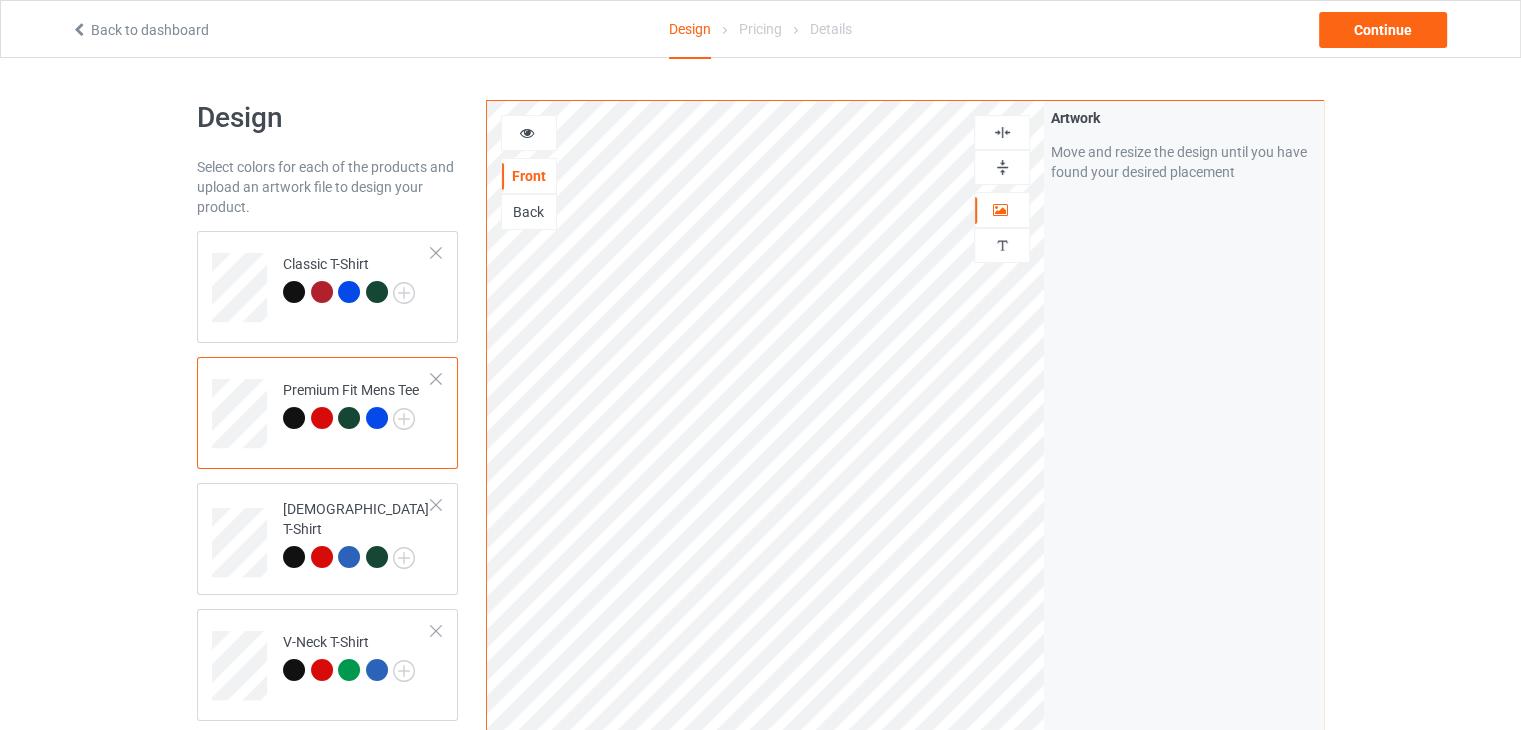 click on "Back" at bounding box center [529, 212] 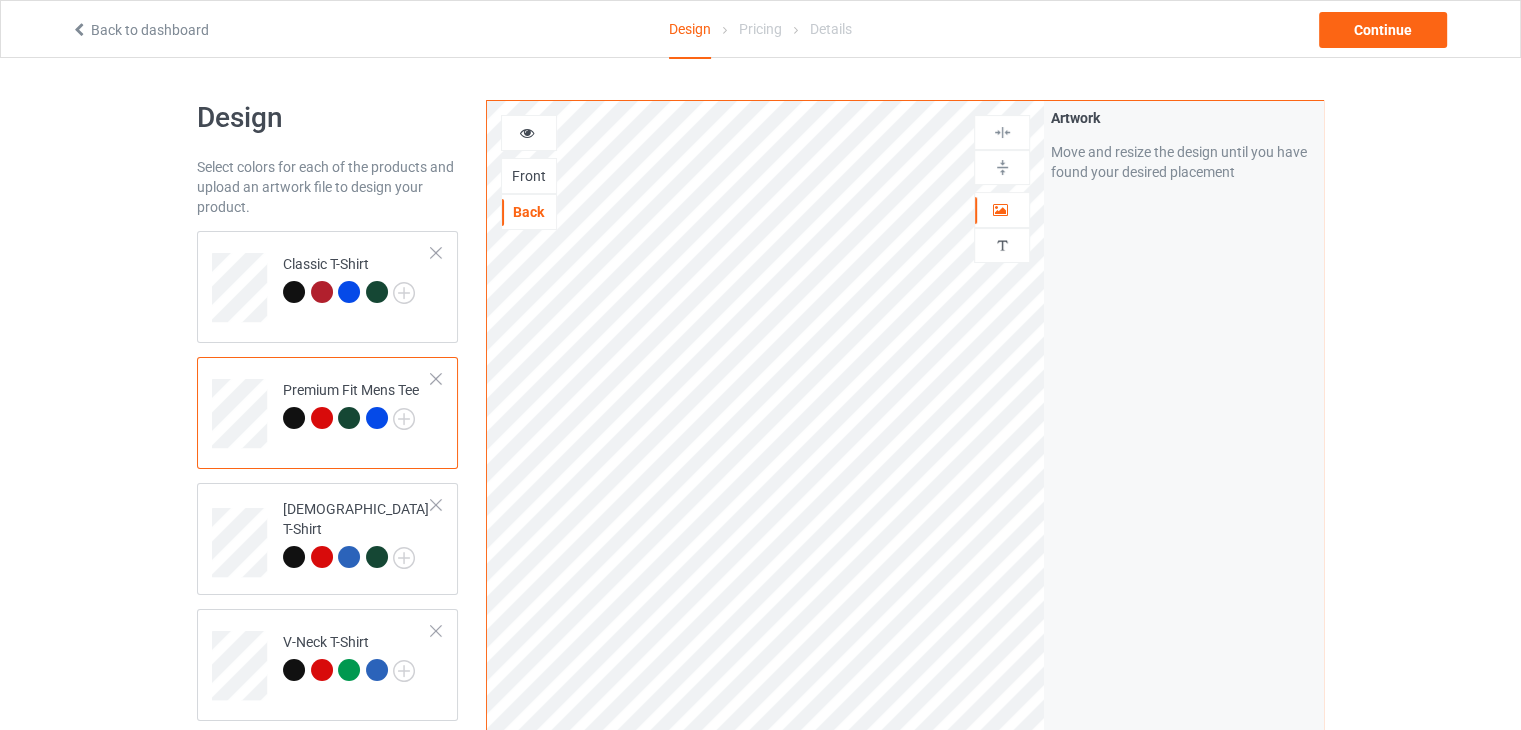 scroll, scrollTop: 300, scrollLeft: 0, axis: vertical 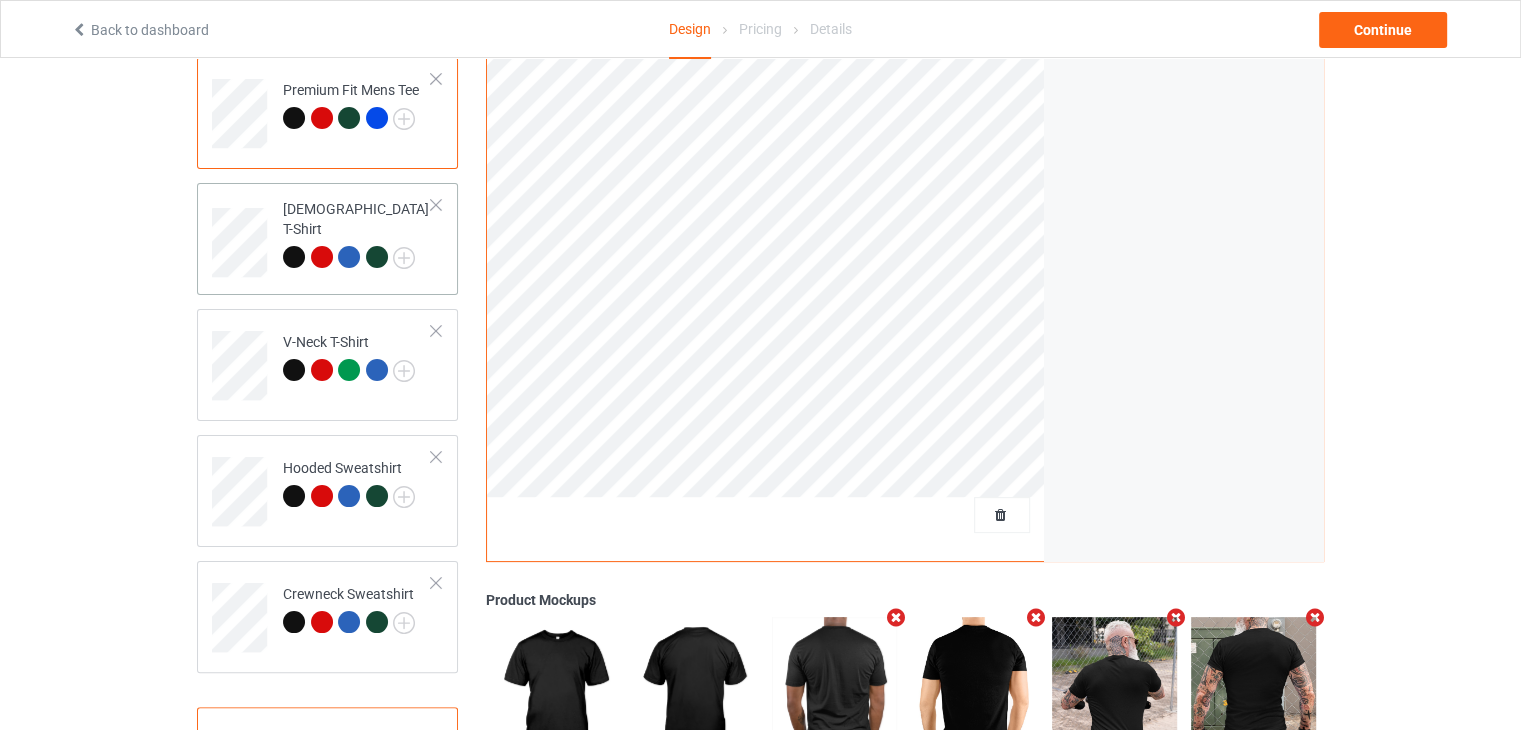click on "[DEMOGRAPHIC_DATA] T-Shirt" at bounding box center [357, 235] 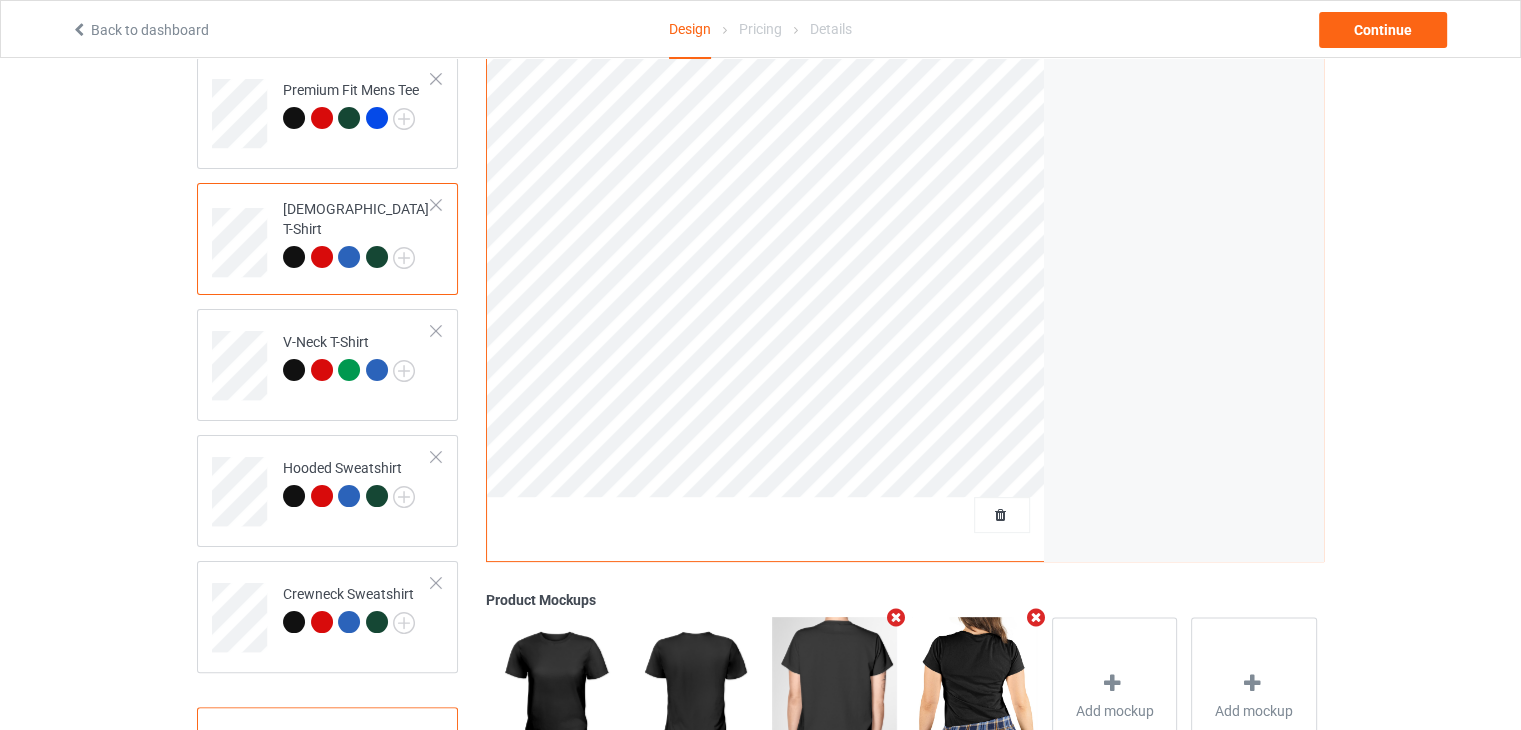 scroll, scrollTop: 100, scrollLeft: 0, axis: vertical 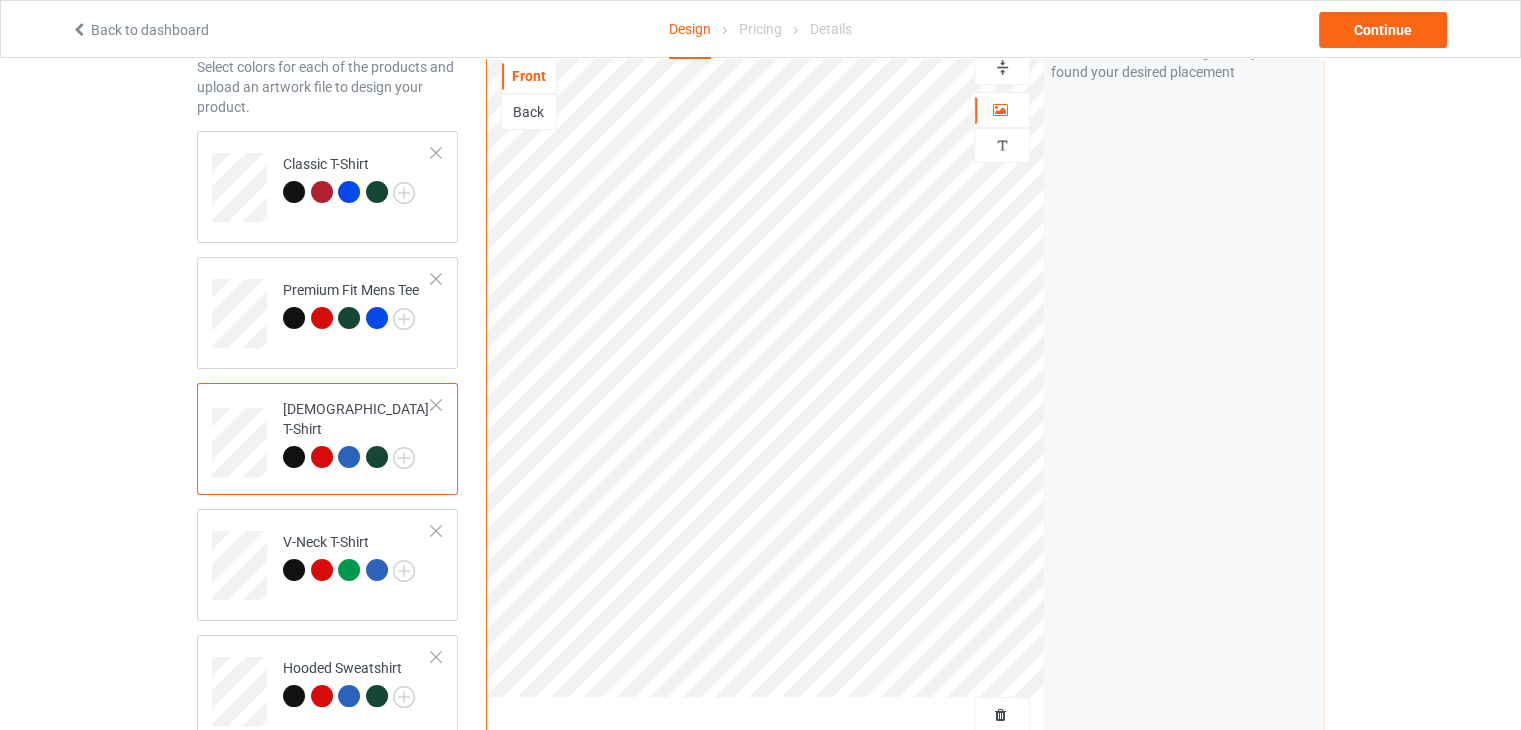 click on "Back" at bounding box center [529, 112] 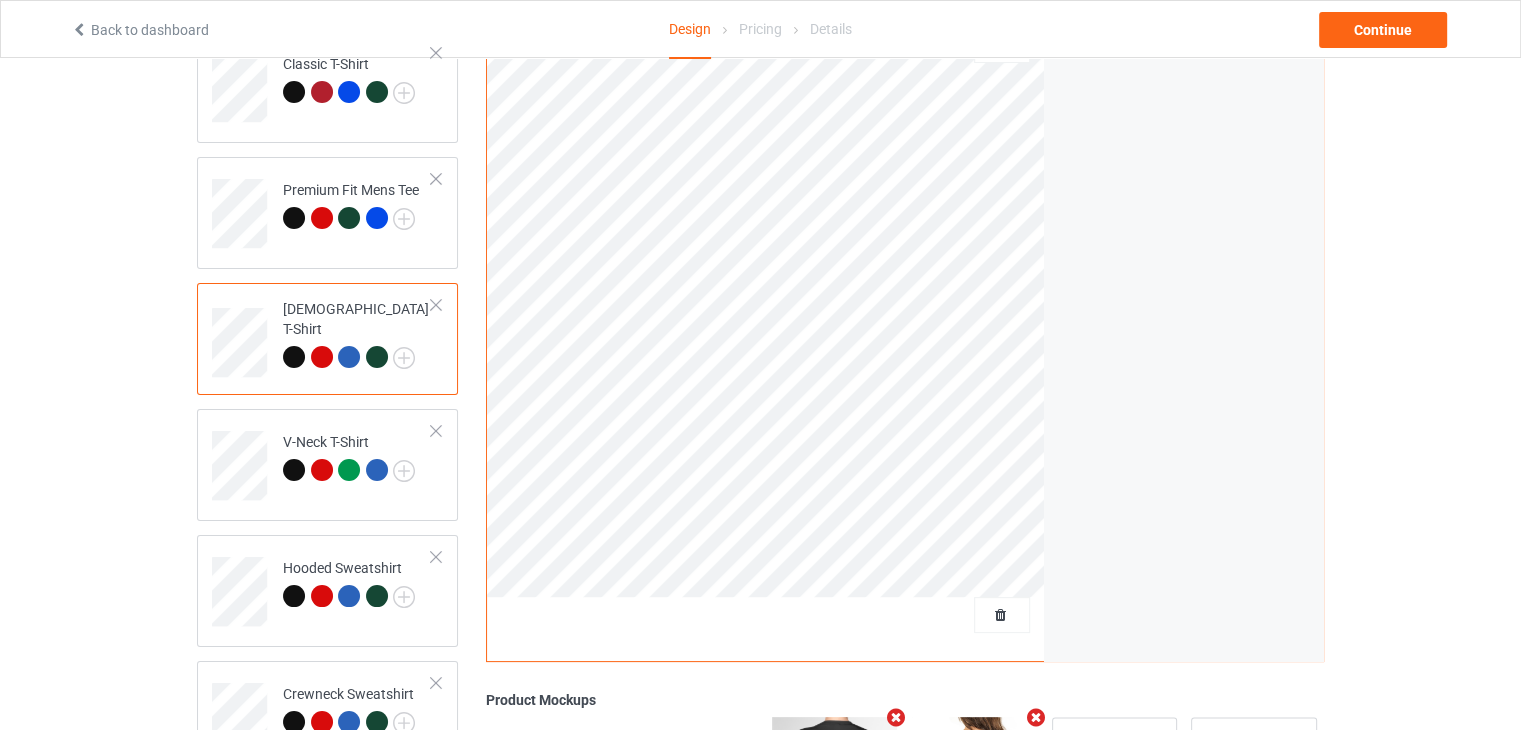scroll, scrollTop: 564, scrollLeft: 0, axis: vertical 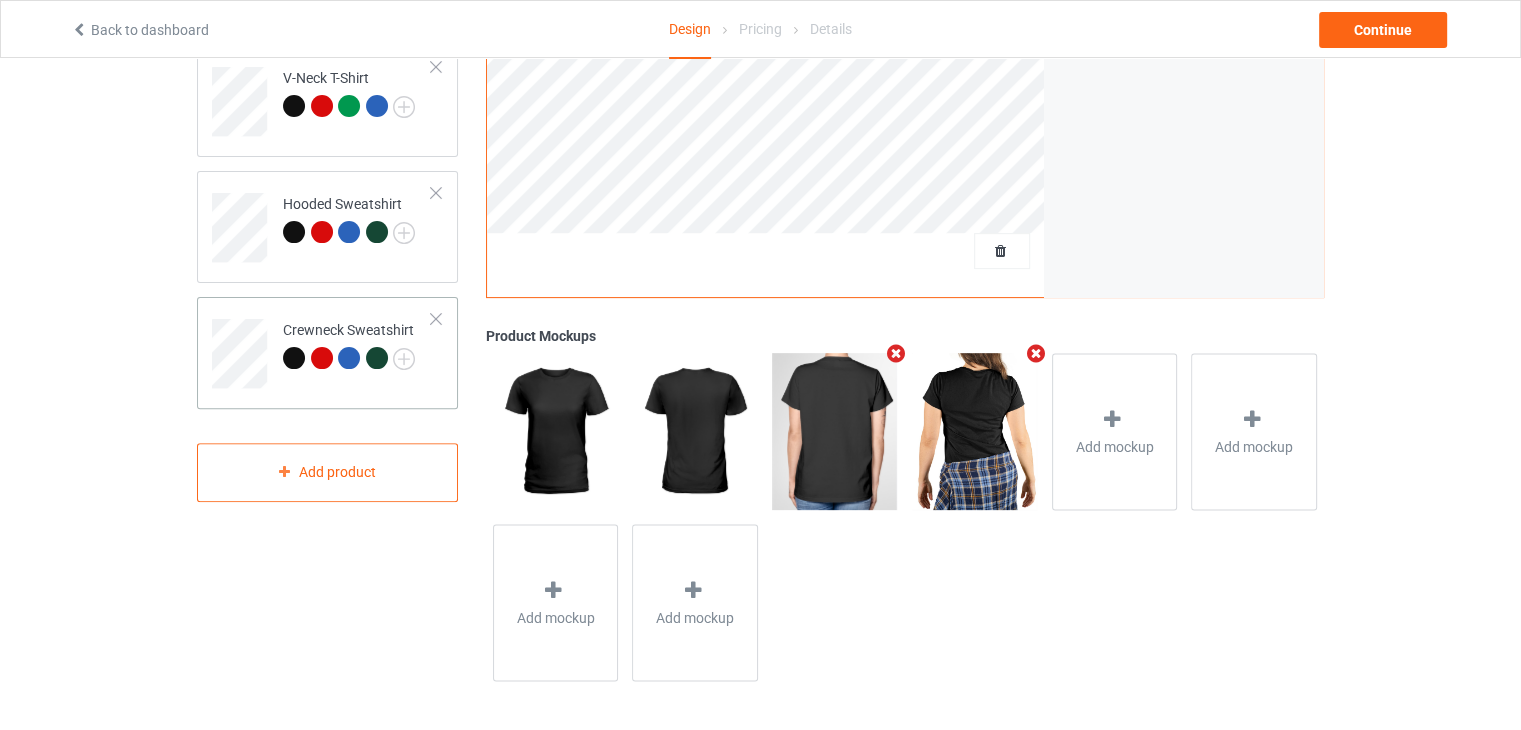 click on "Crewneck Sweatshirt" at bounding box center (357, 346) 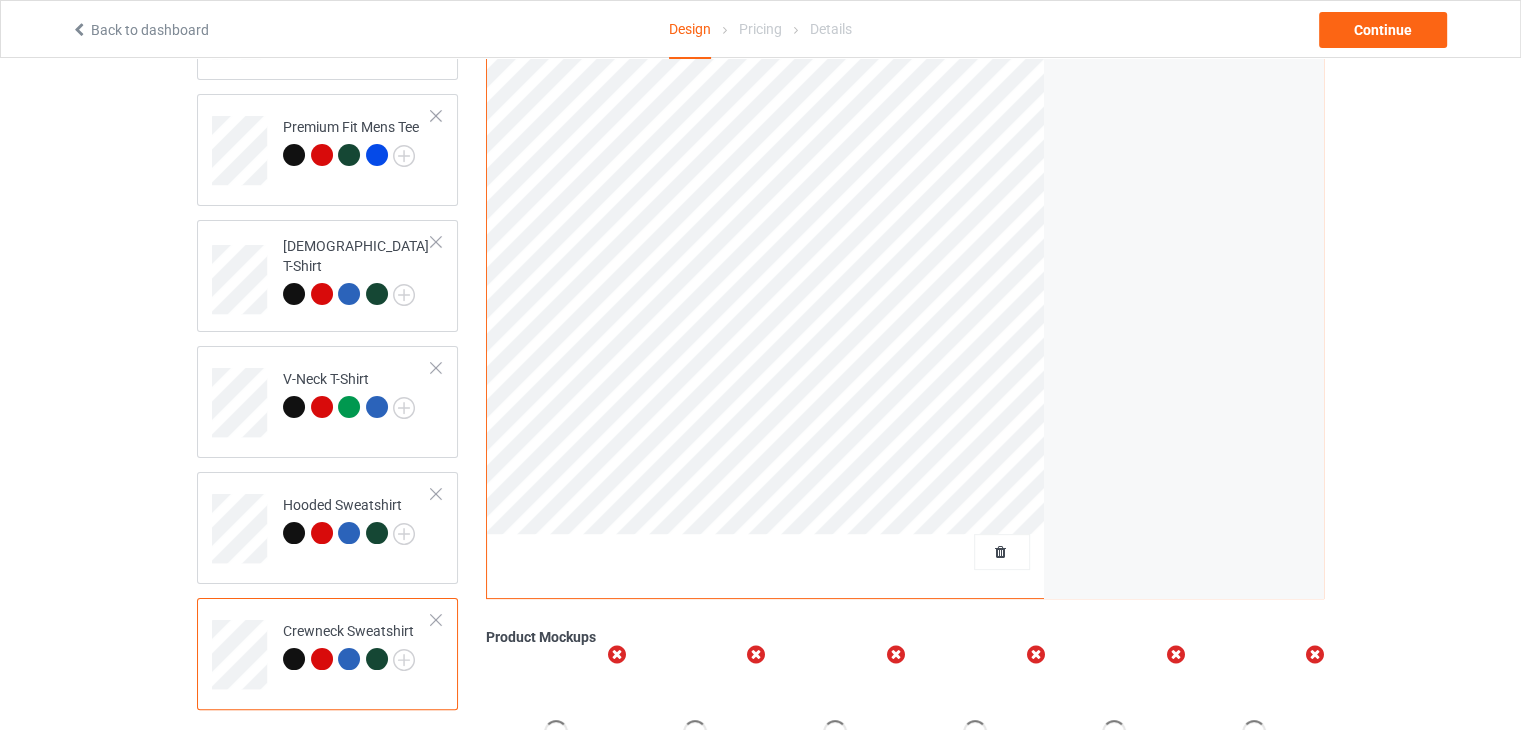 scroll, scrollTop: 0, scrollLeft: 0, axis: both 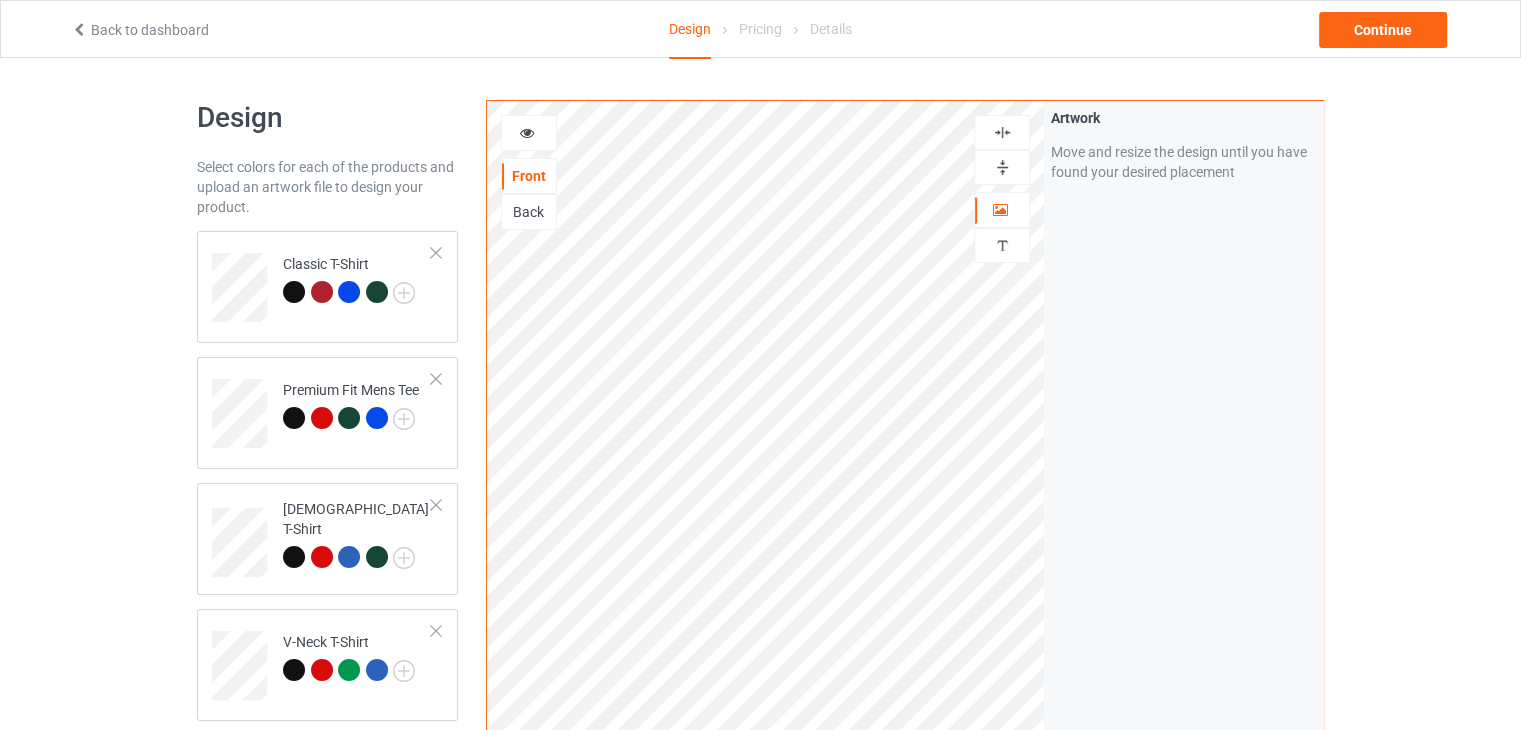 click on "Back" at bounding box center [529, 212] 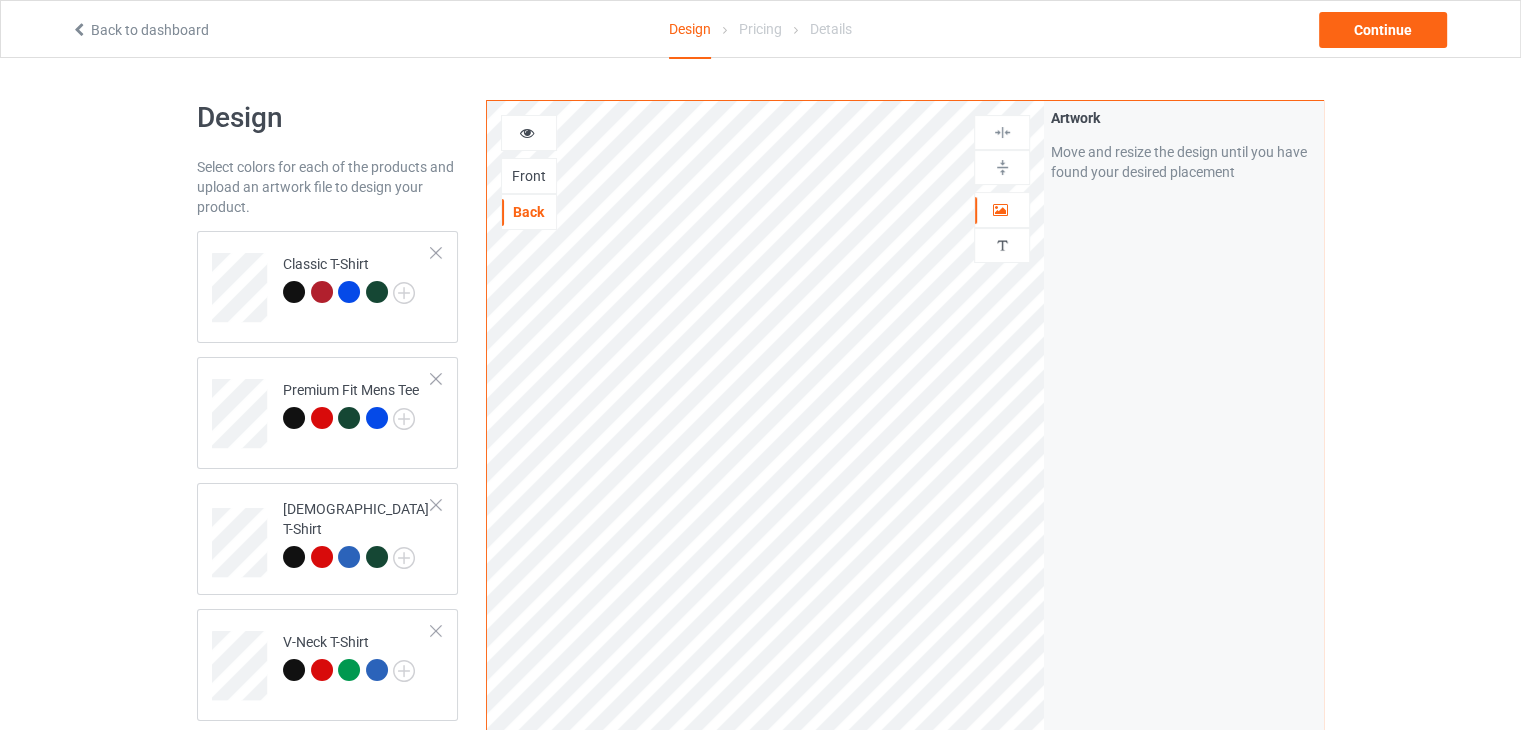 scroll, scrollTop: 300, scrollLeft: 0, axis: vertical 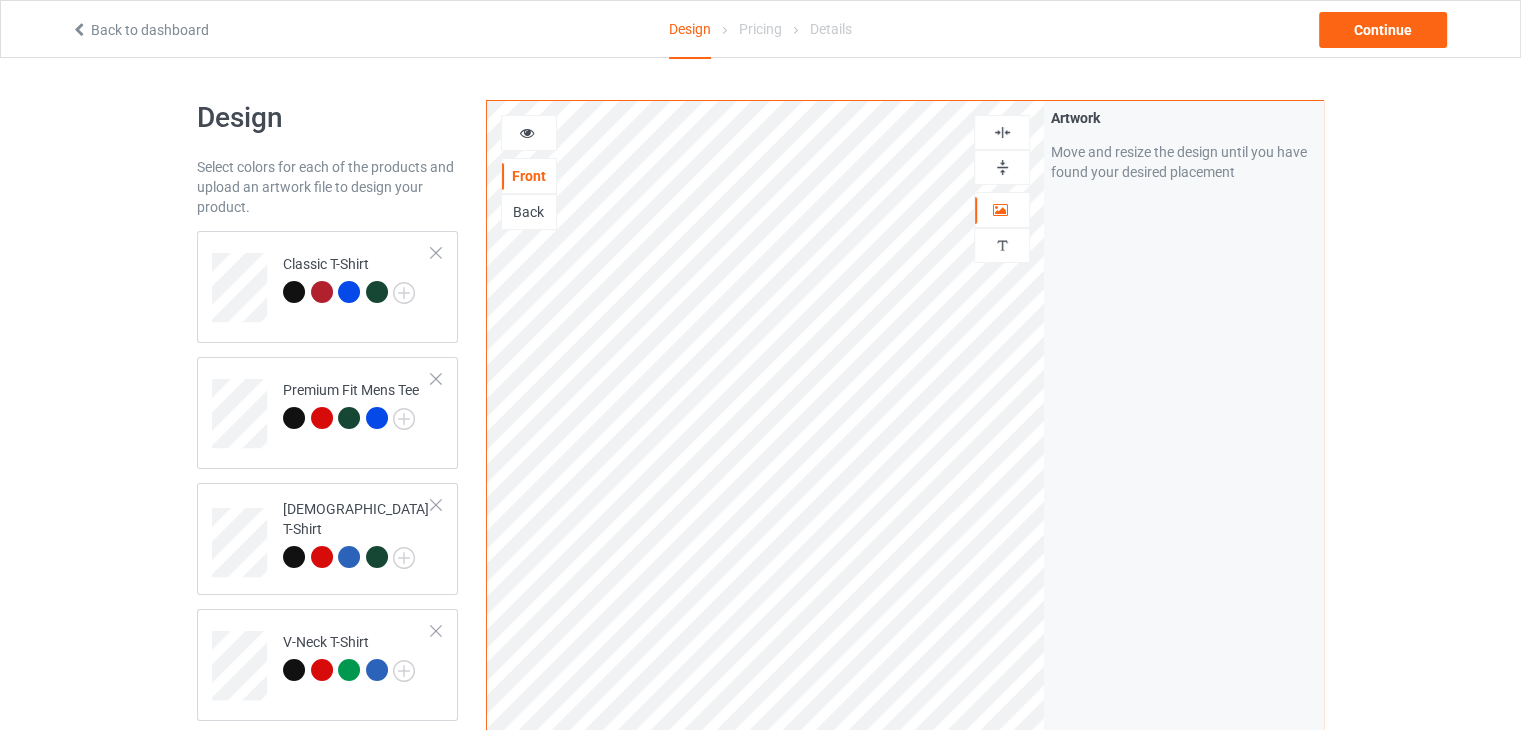 click on "Back" at bounding box center (529, 212) 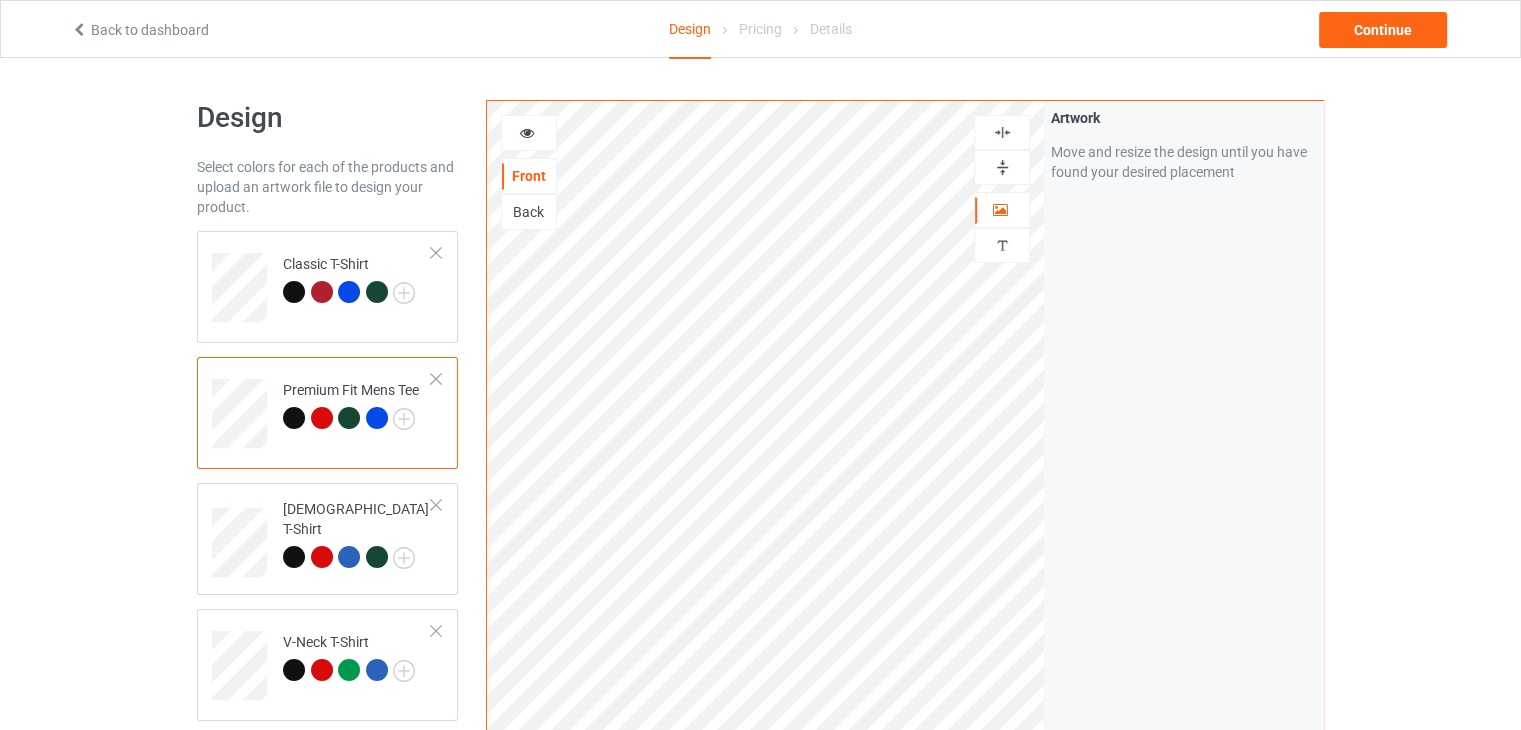 click on "Back" at bounding box center (529, 212) 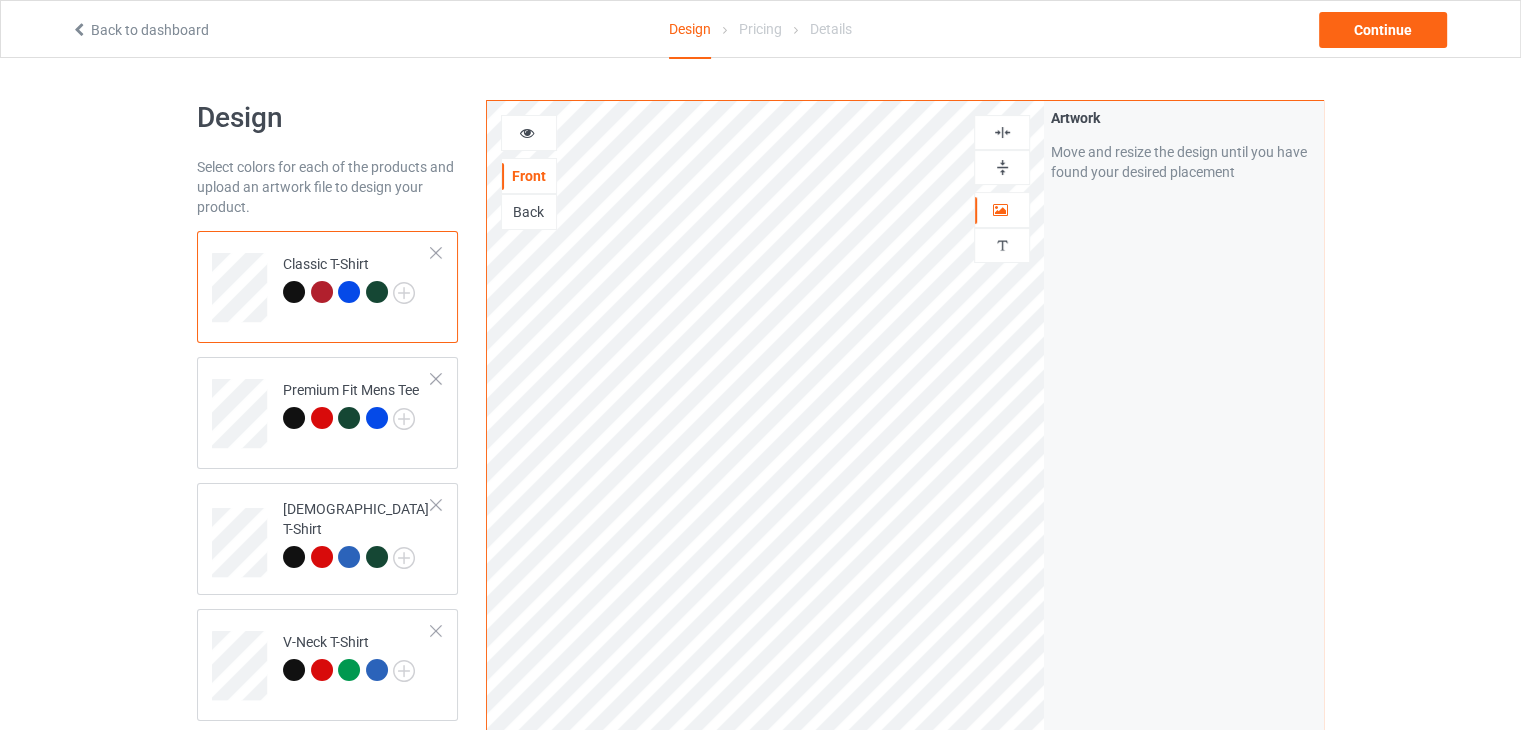 click on "Back" at bounding box center (529, 212) 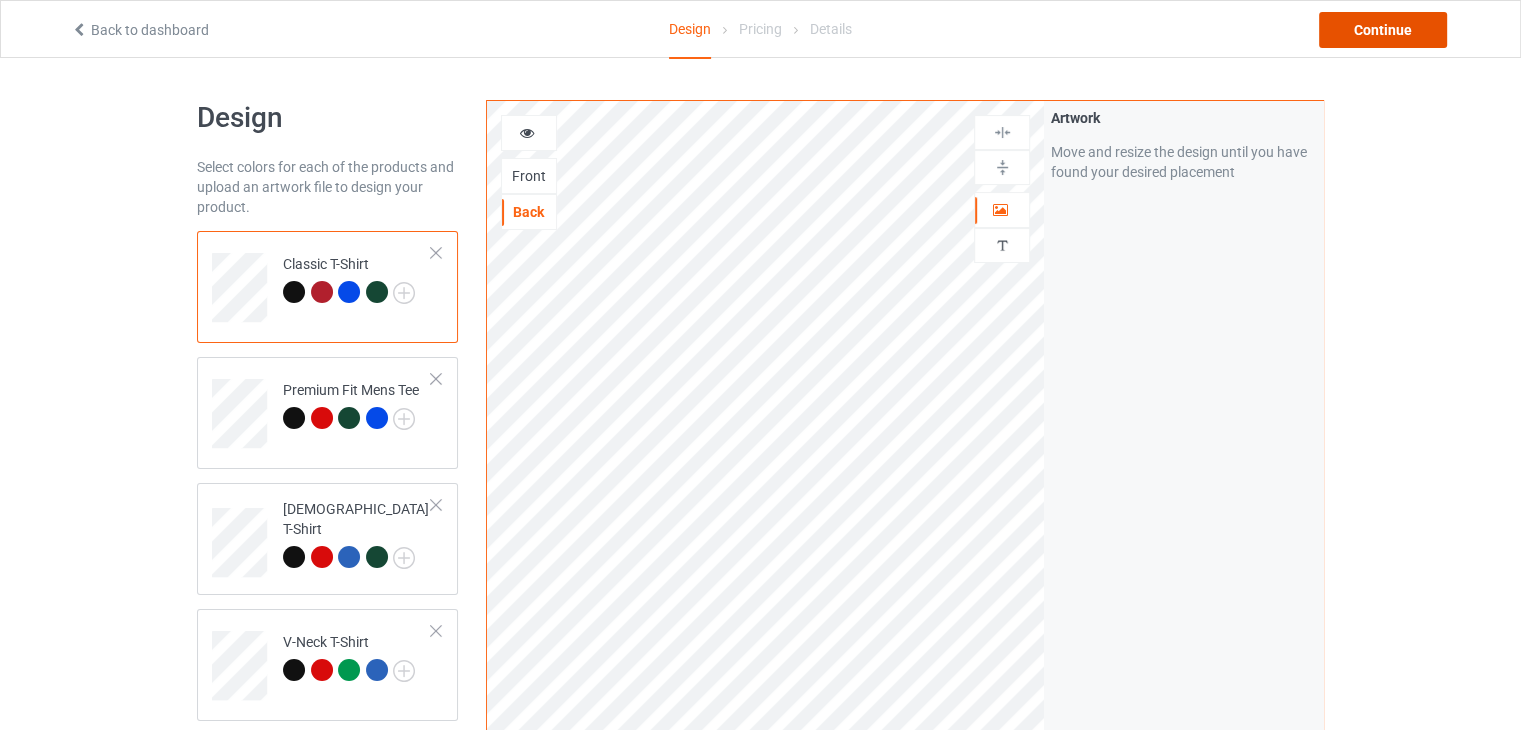 click on "Continue" at bounding box center (1383, 30) 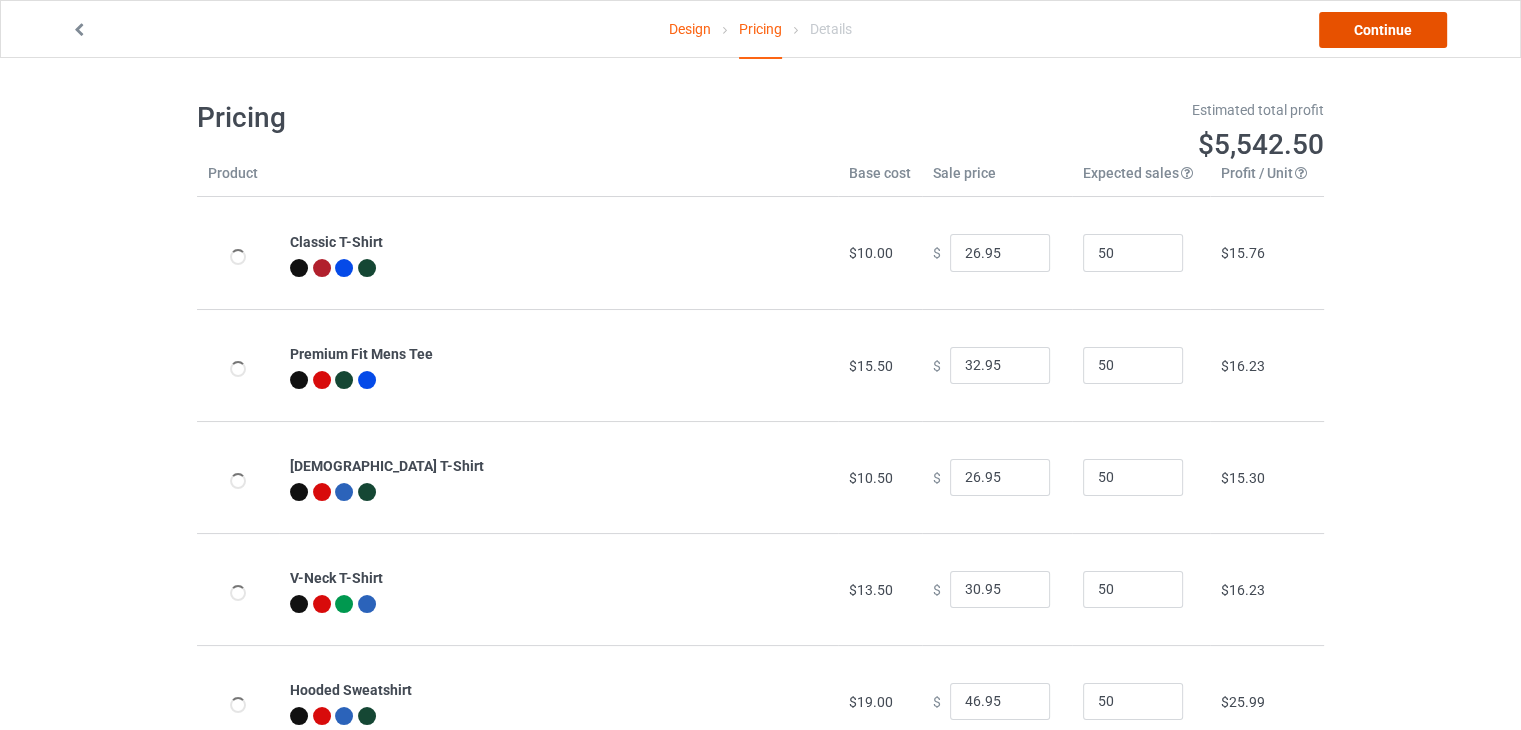 click on "Continue" at bounding box center [1383, 30] 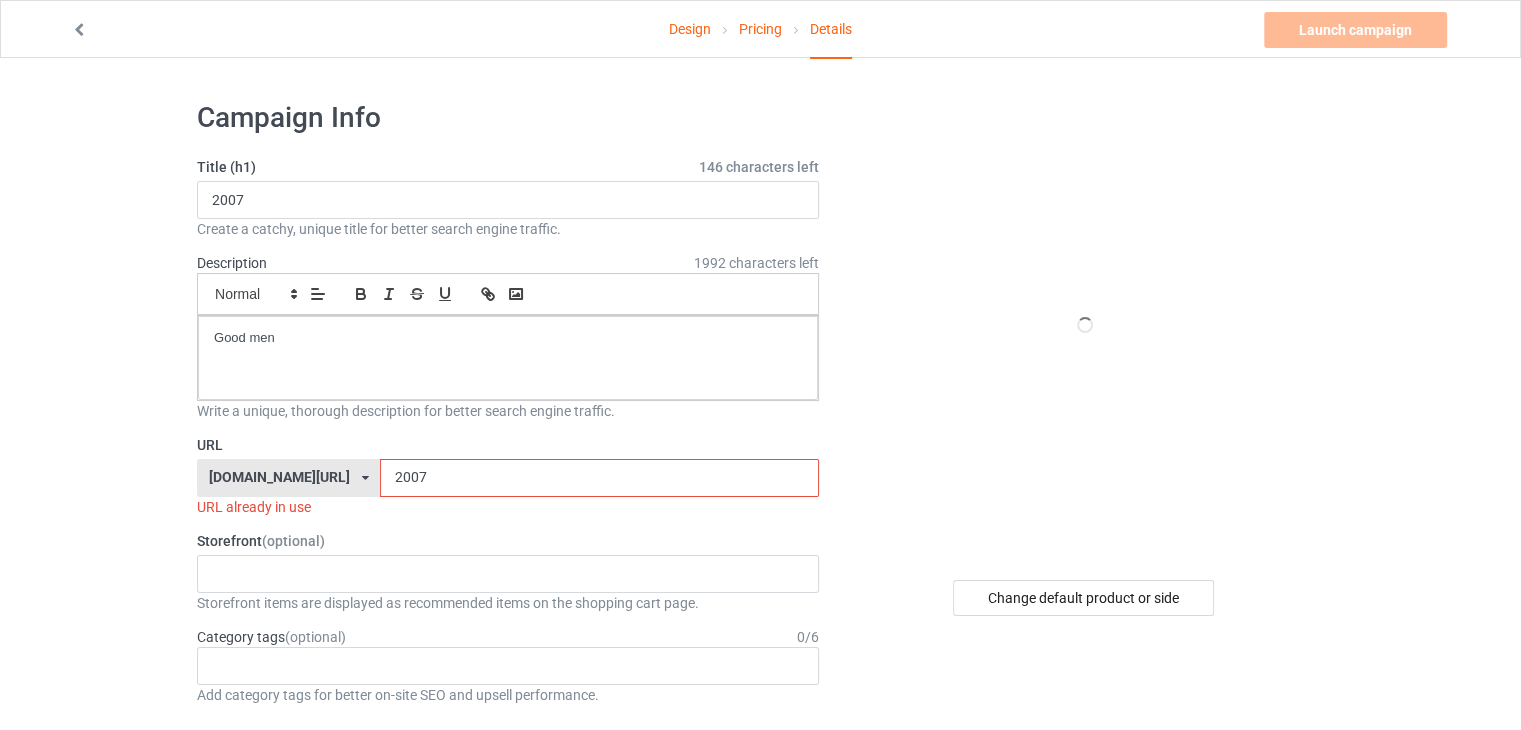 click on "2007" at bounding box center (599, 478) 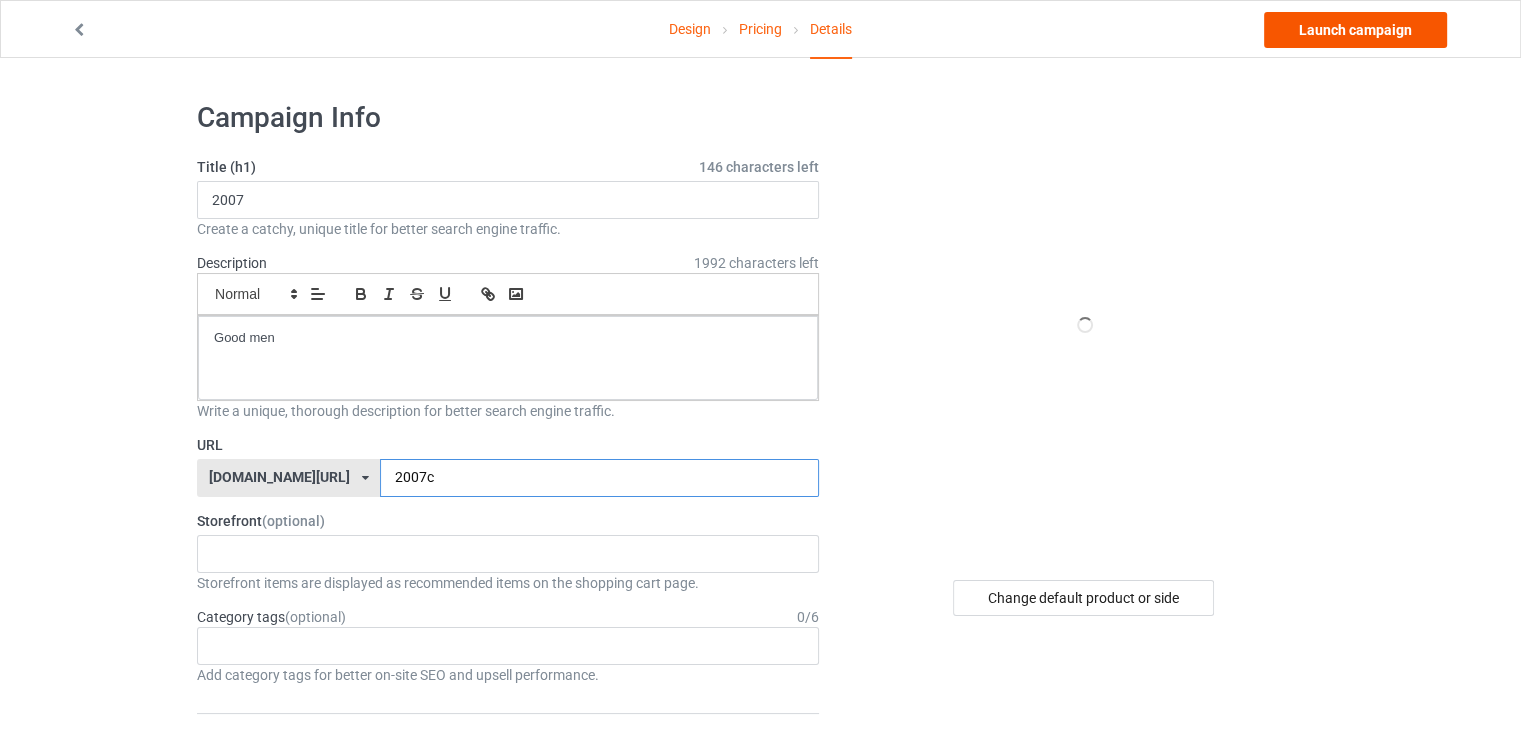type on "2007c" 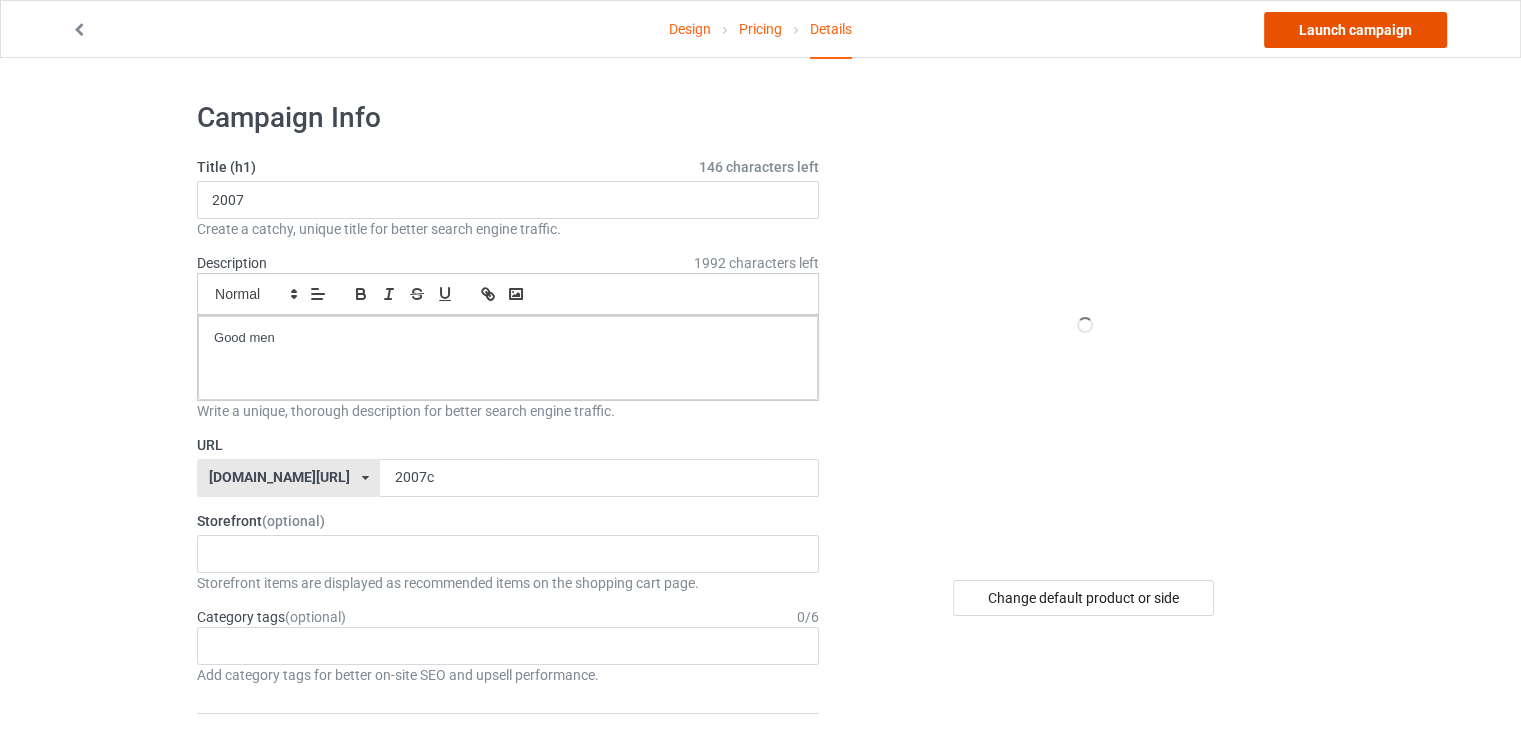 click on "Launch campaign" at bounding box center (1355, 30) 